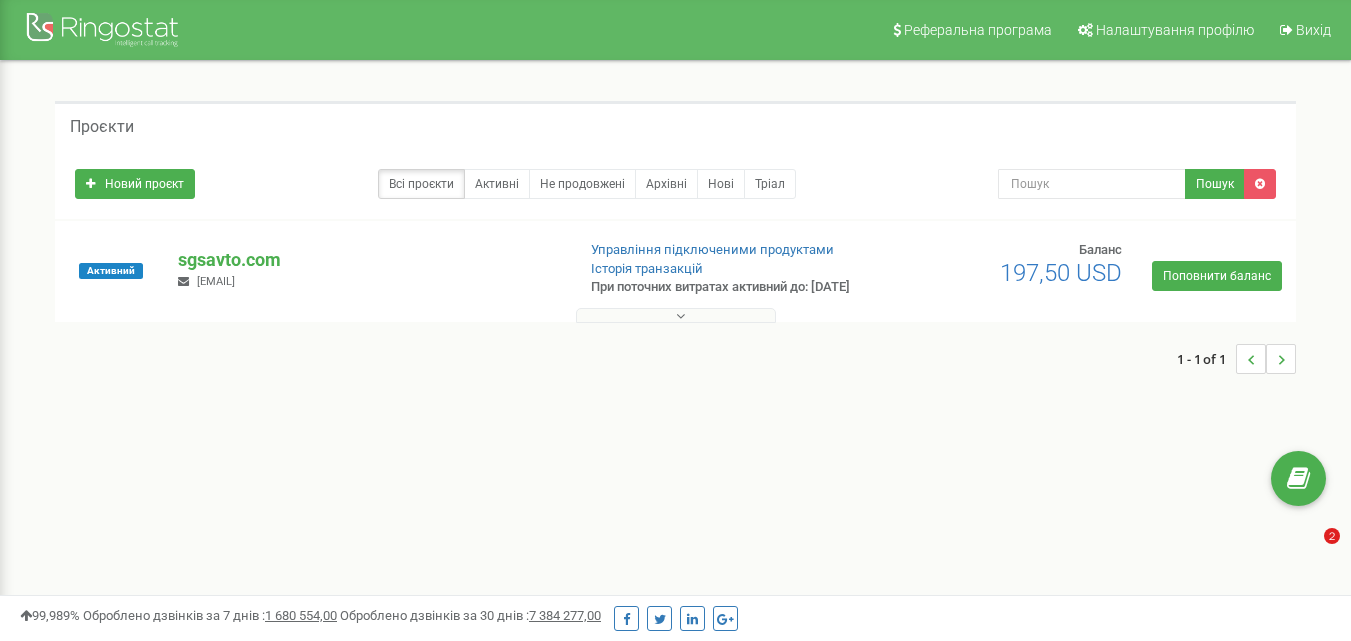 scroll, scrollTop: 0, scrollLeft: 0, axis: both 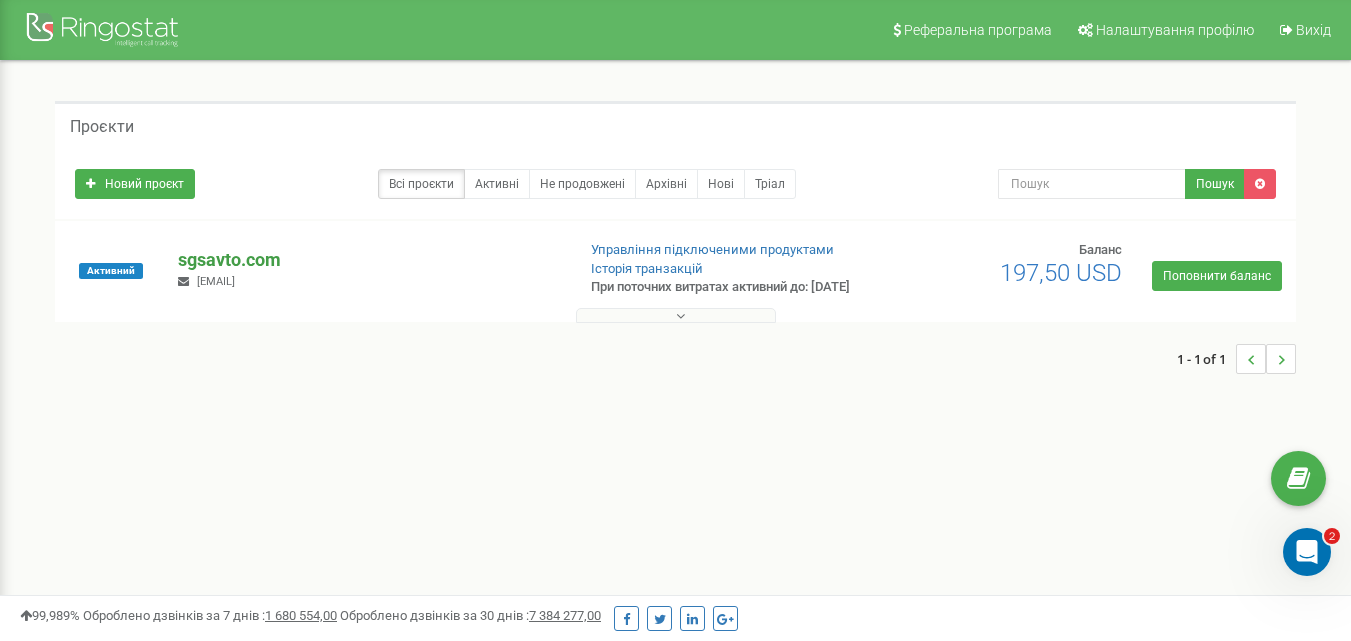click on "sgsavto.com" at bounding box center [368, 260] 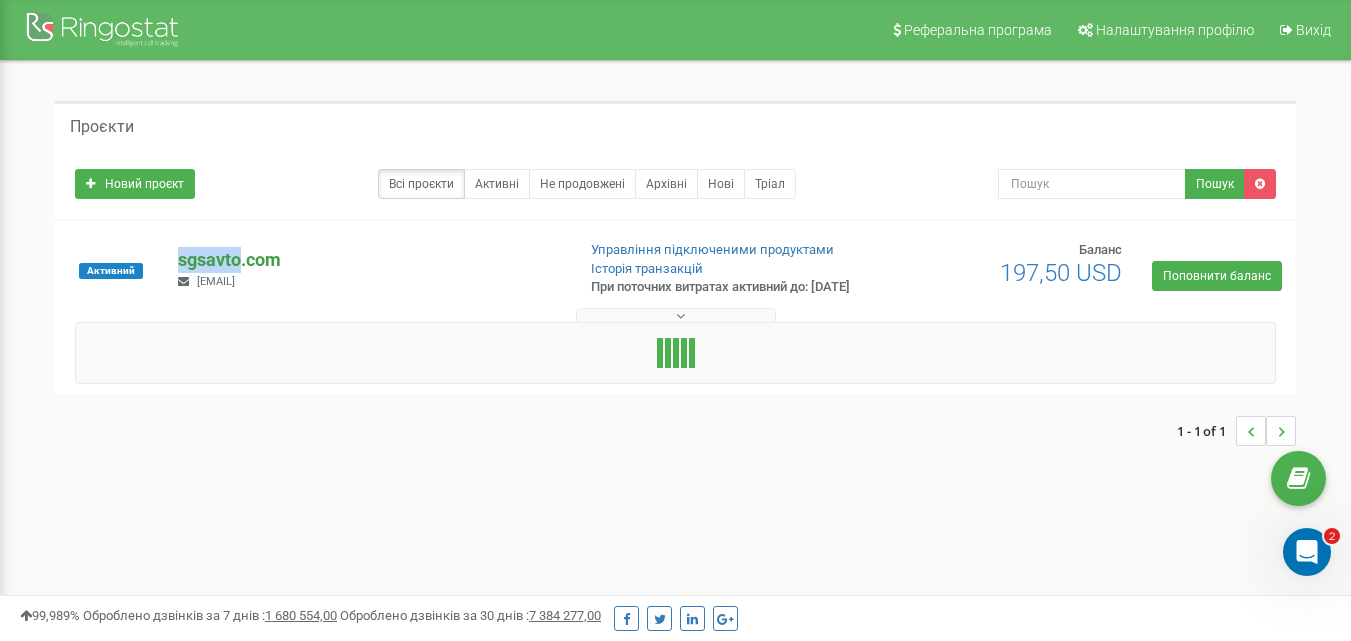 click on "sgsavto.com" at bounding box center (368, 260) 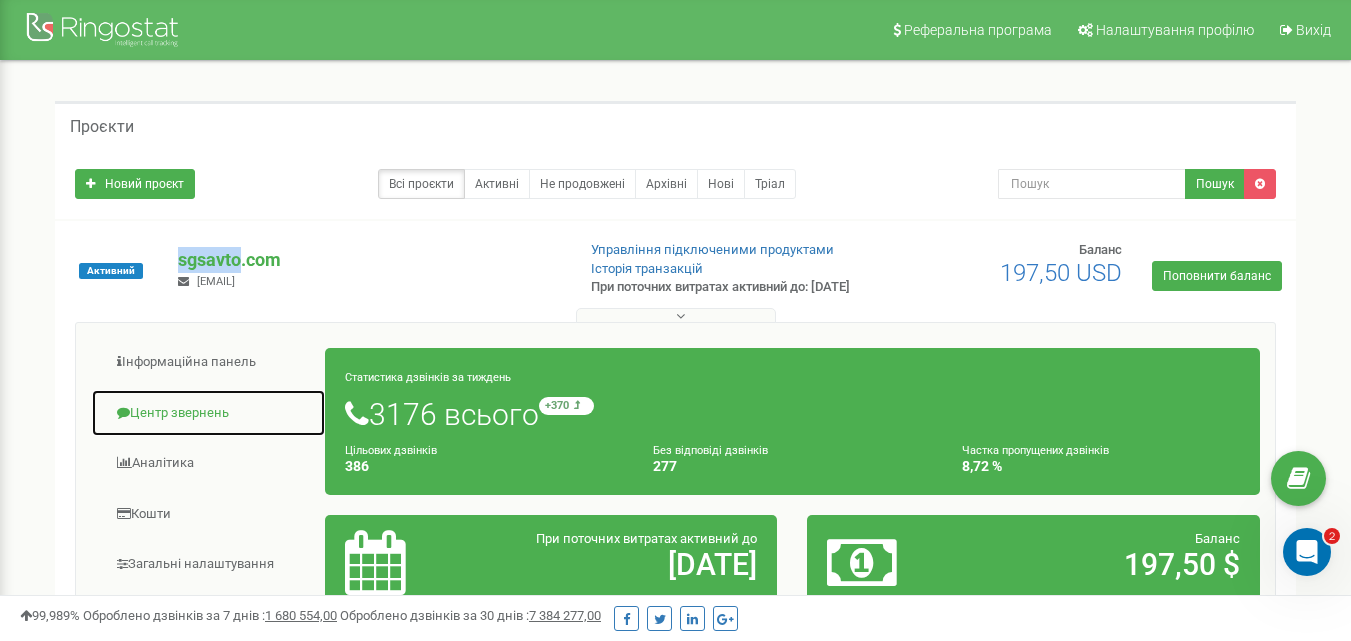 click on "Центр звернень" at bounding box center (208, 413) 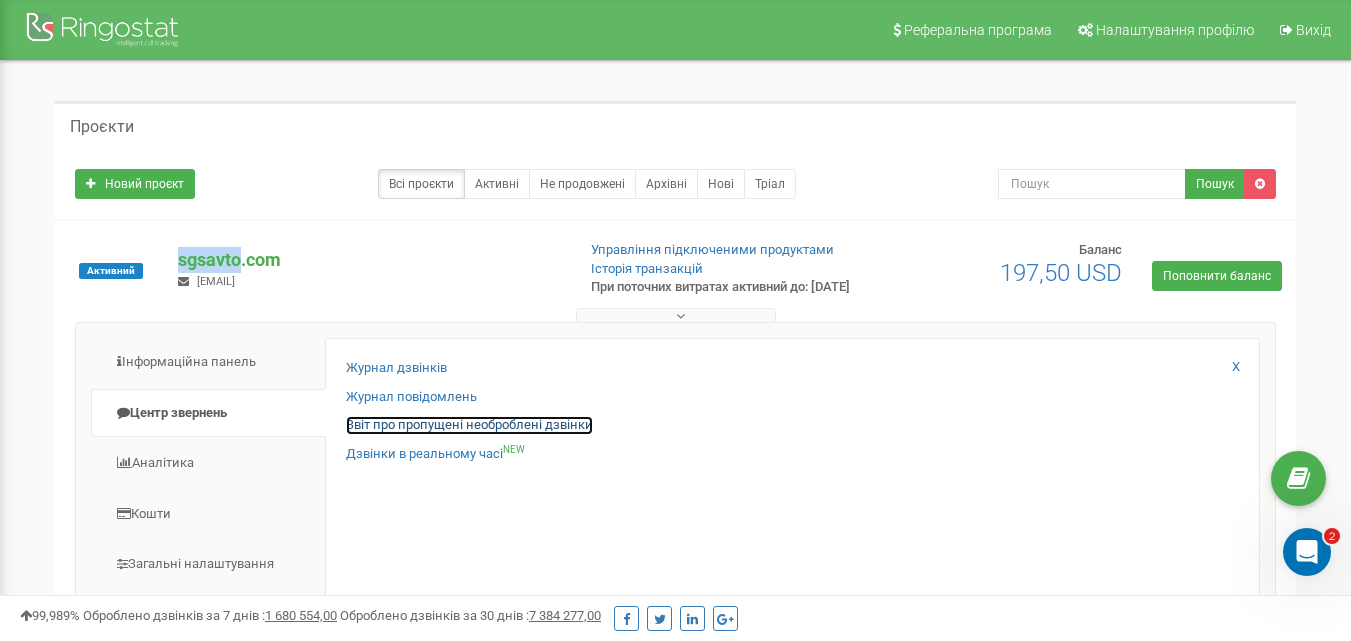 click on "Звіт про пропущені необроблені дзвінки" at bounding box center (469, 425) 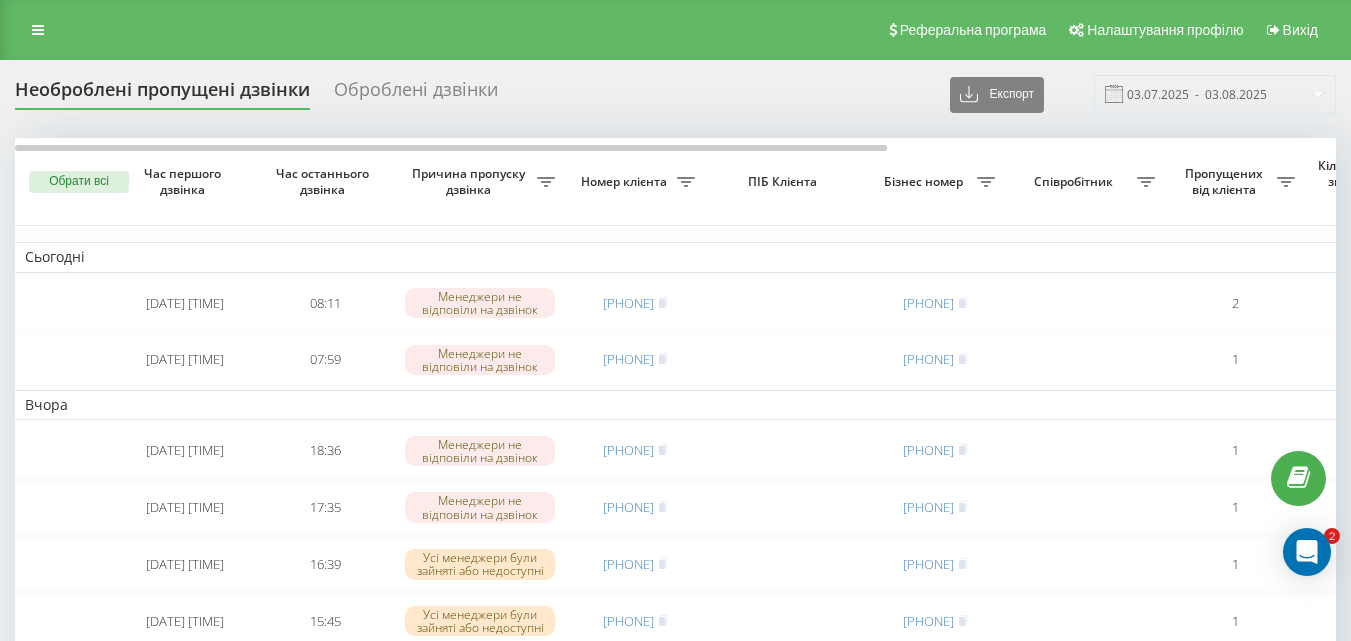 scroll, scrollTop: 0, scrollLeft: 0, axis: both 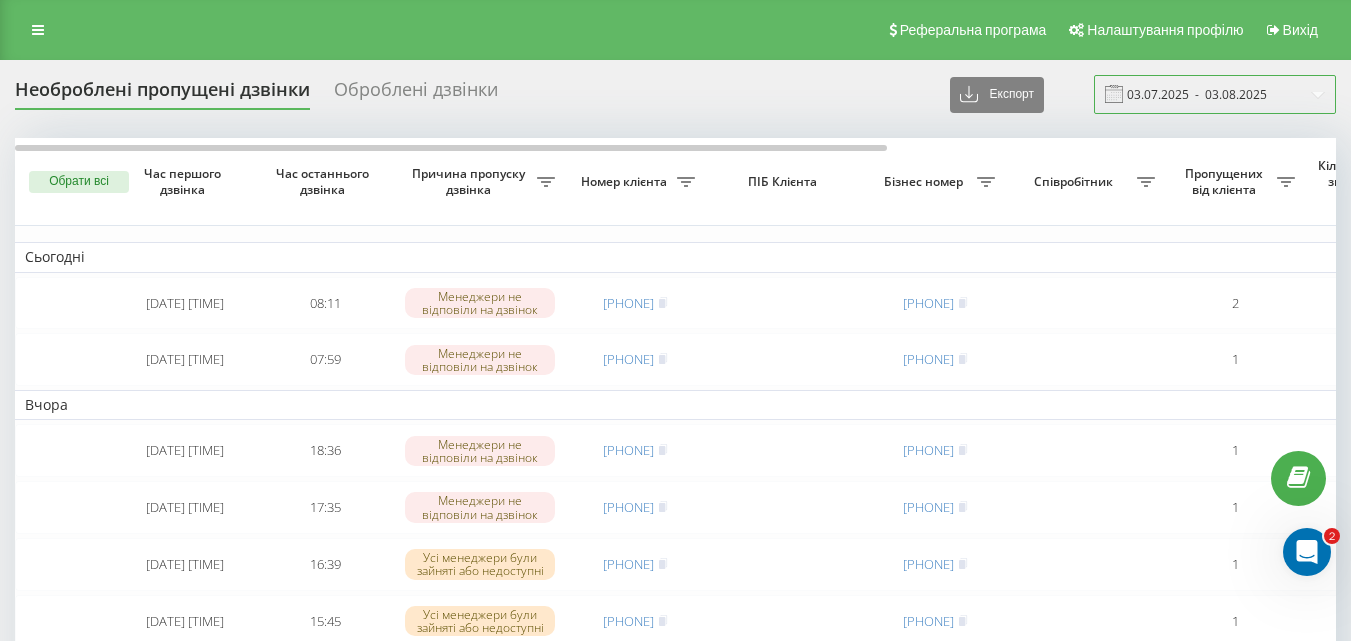 click on "03.07.2025  -  03.08.2025" at bounding box center (1215, 94) 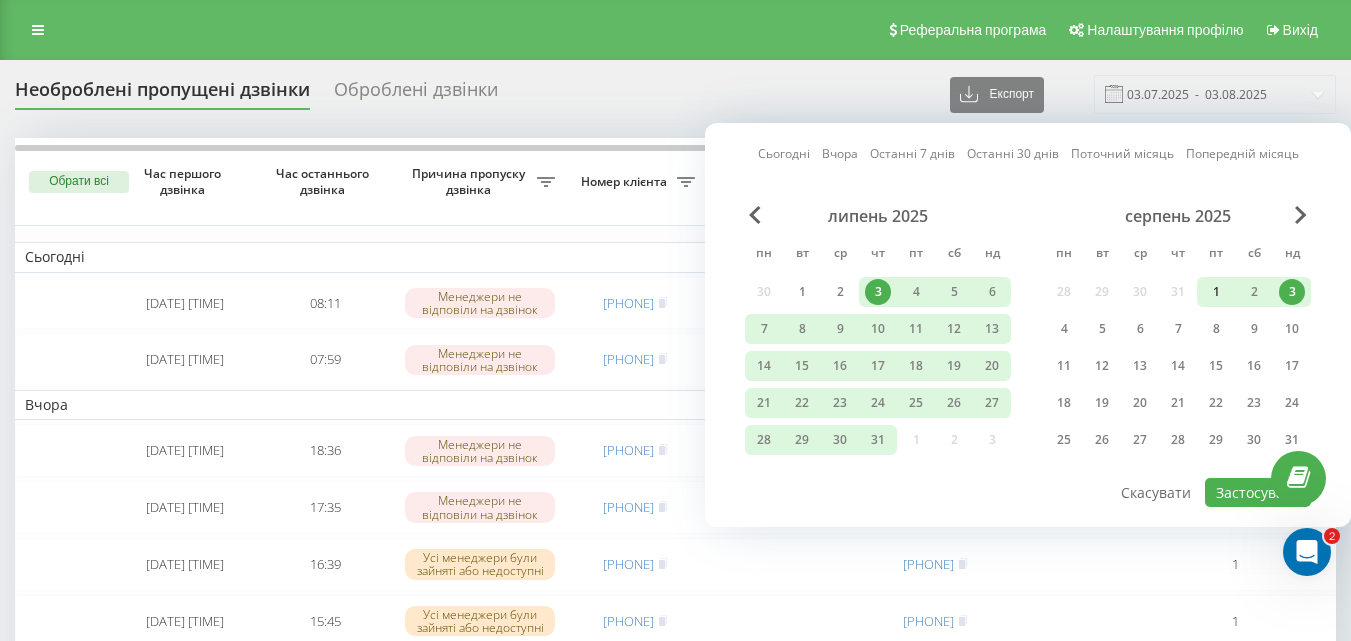 click on "1" at bounding box center (1216, 292) 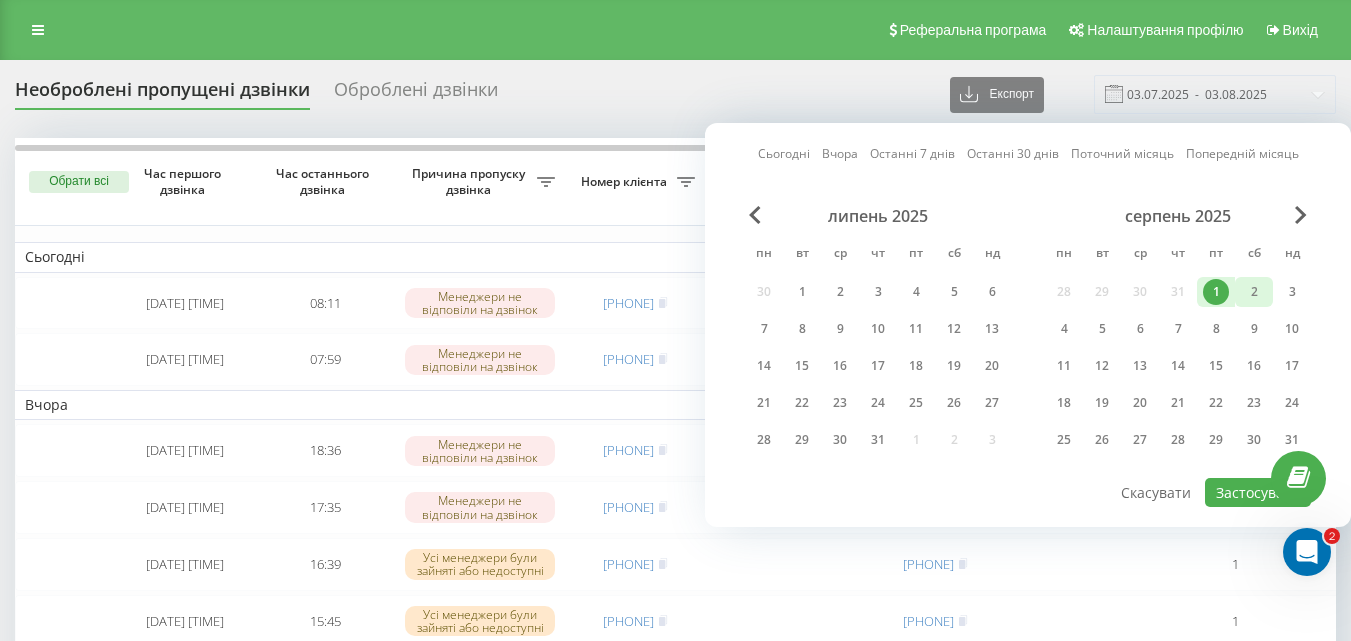 click on "2" at bounding box center [1254, 292] 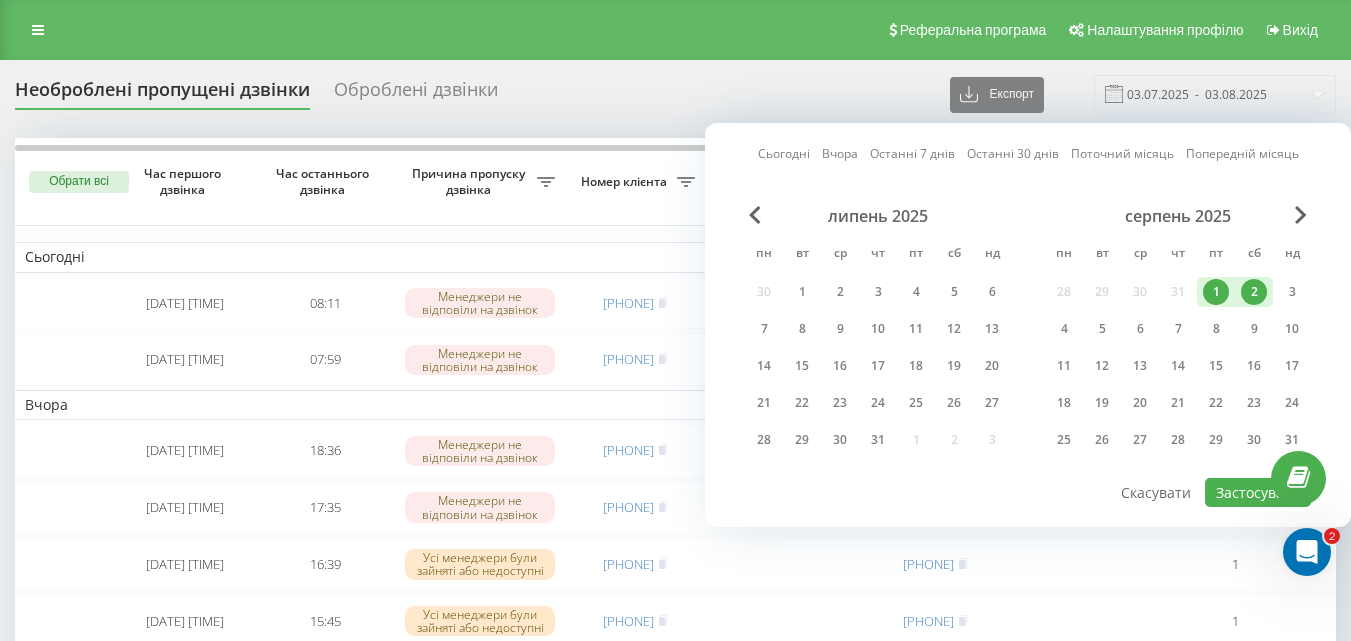 click on "1" at bounding box center (1216, 292) 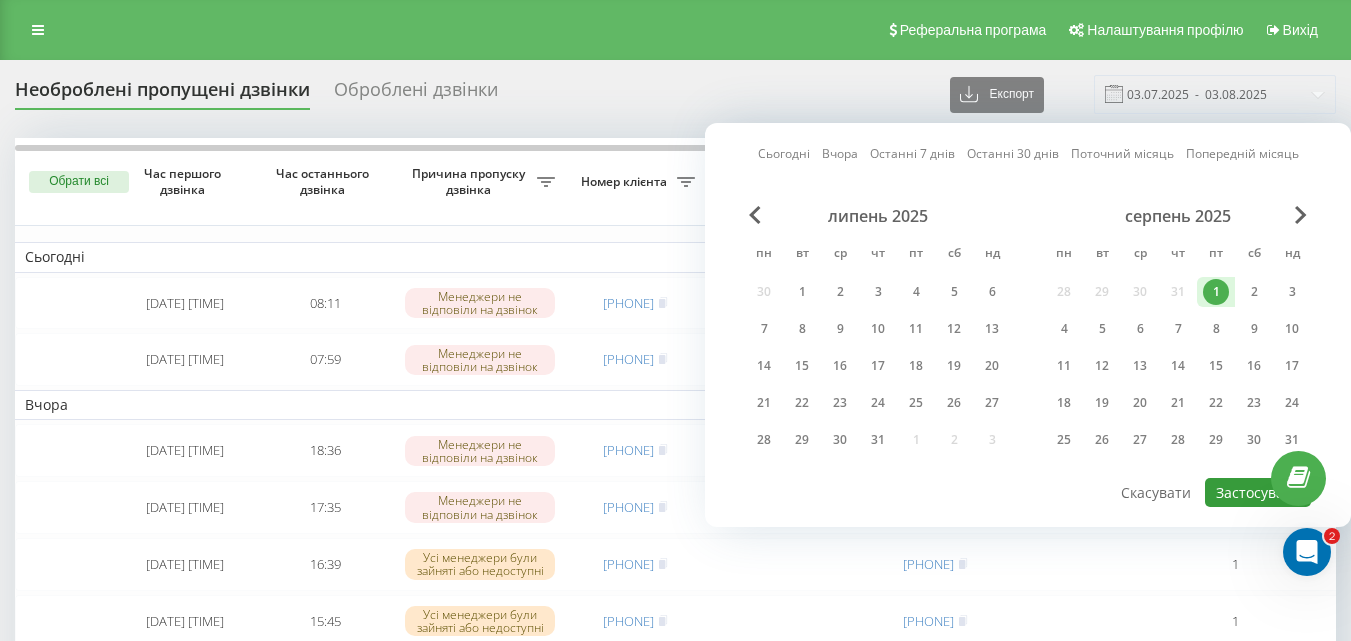 click on "Застосувати" at bounding box center (1258, 492) 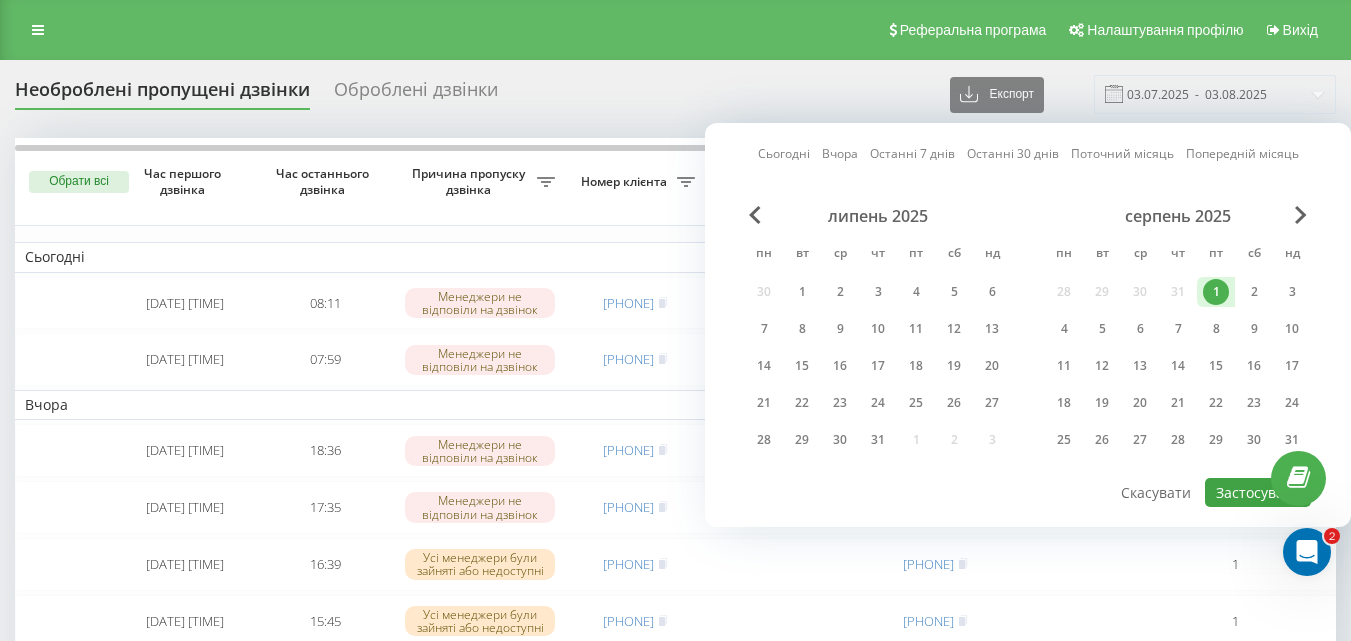 type on "01.08.2025  -  01.08.2025" 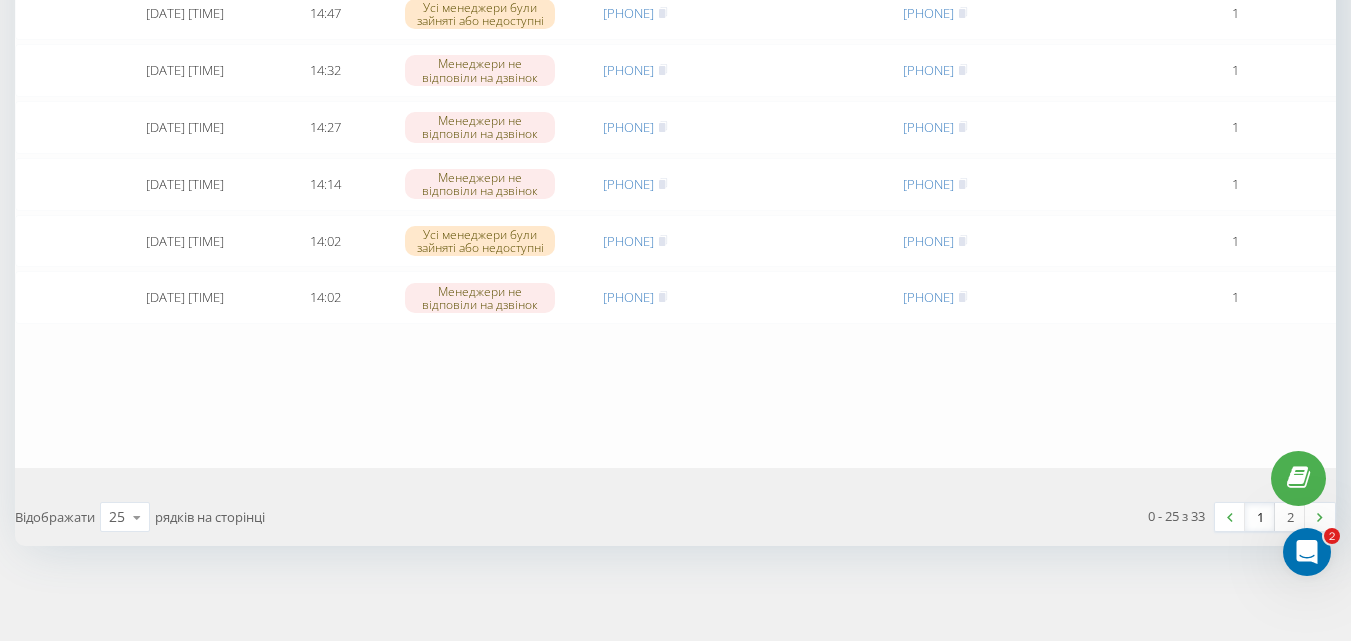 scroll, scrollTop: 0, scrollLeft: 0, axis: both 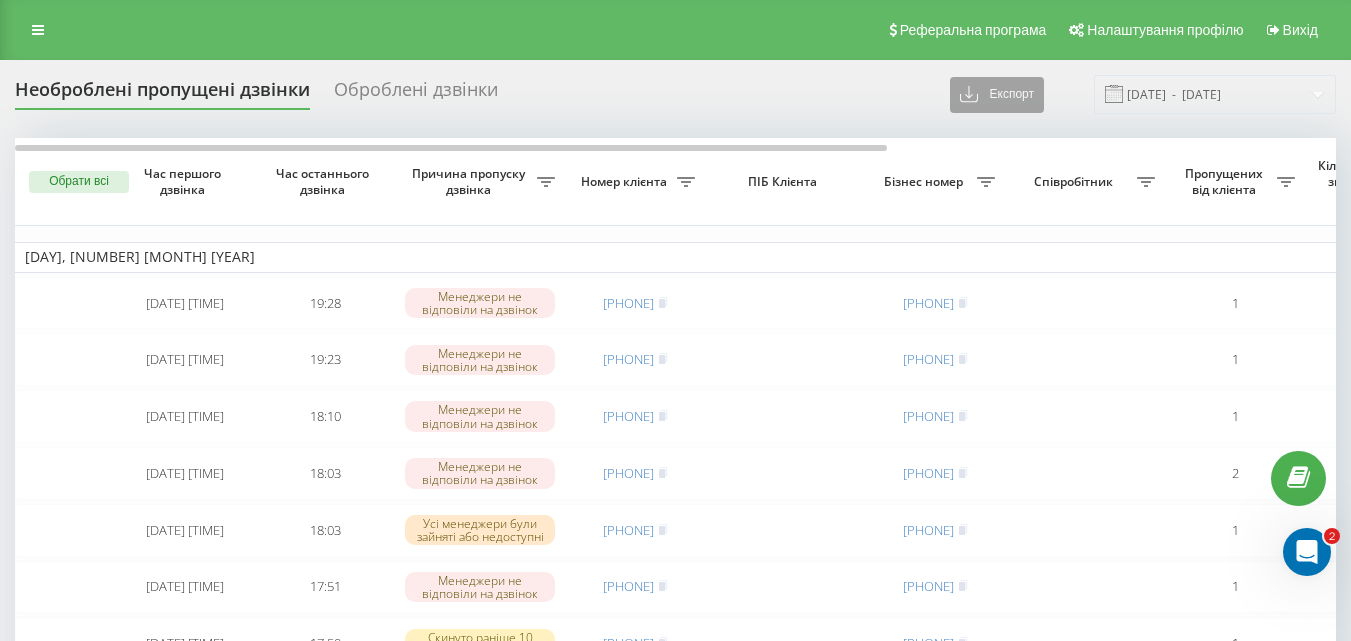 click on "Експорт" at bounding box center (997, 95) 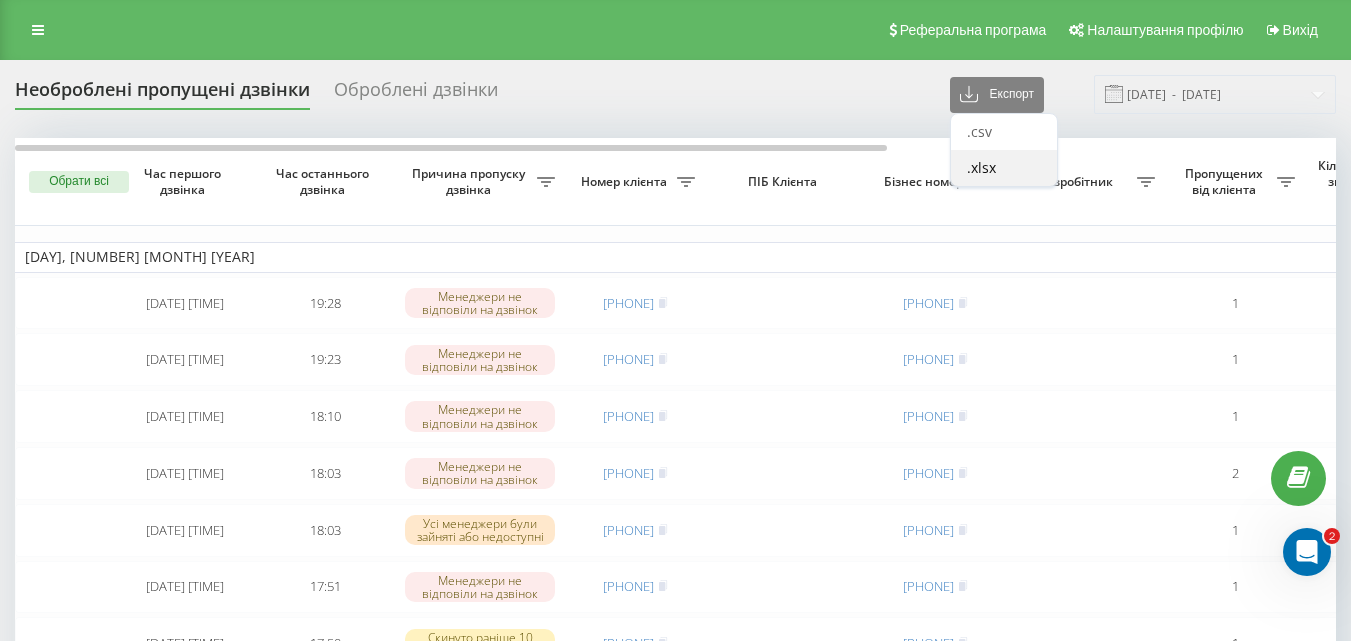 click on ".xlsx" at bounding box center (981, 167) 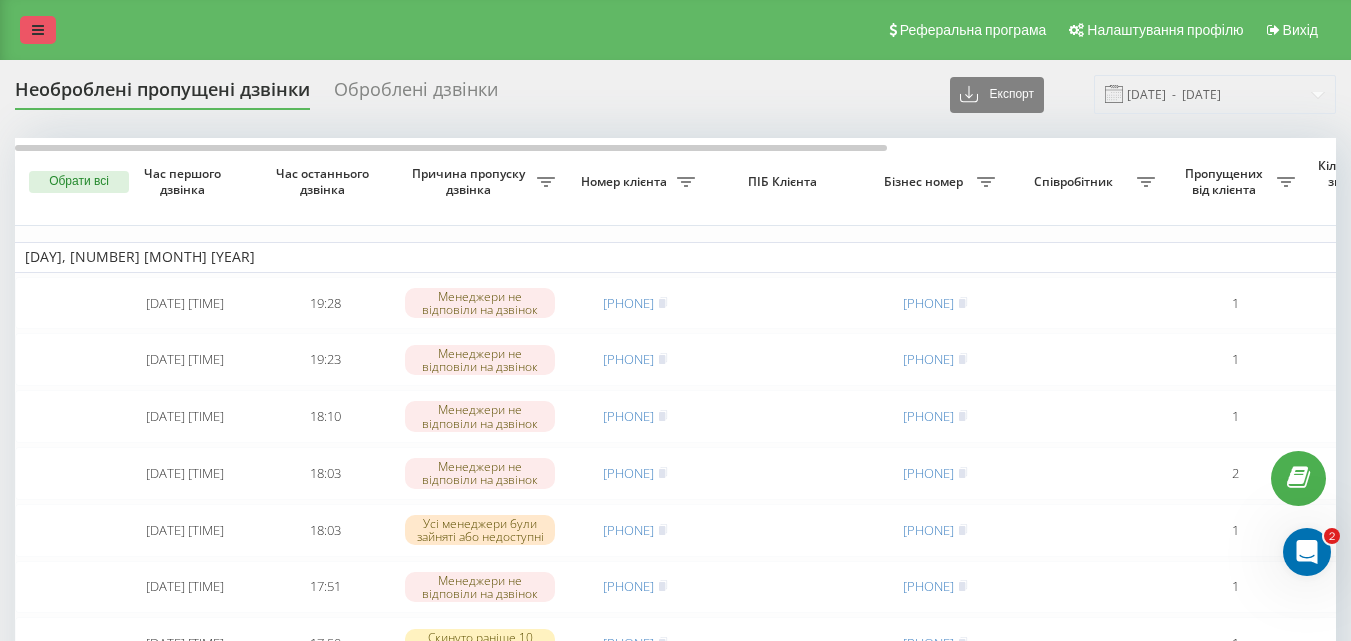 click at bounding box center [38, 30] 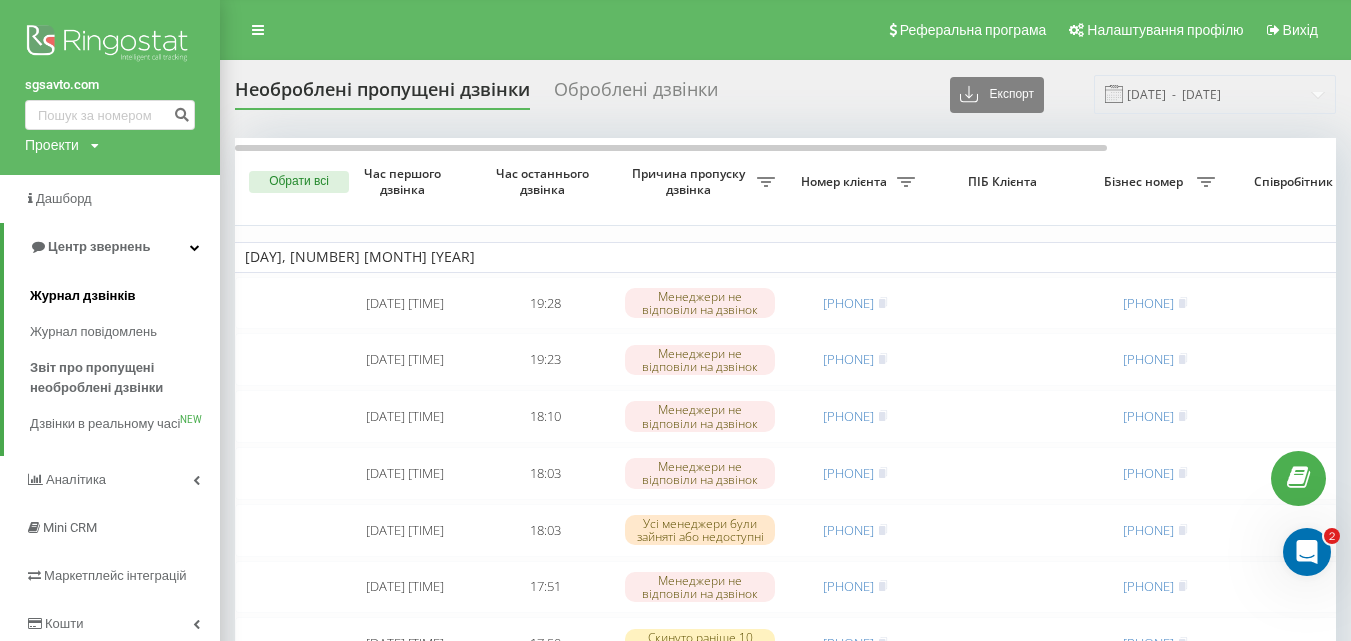 click on "Журнал дзвінків" at bounding box center [83, 296] 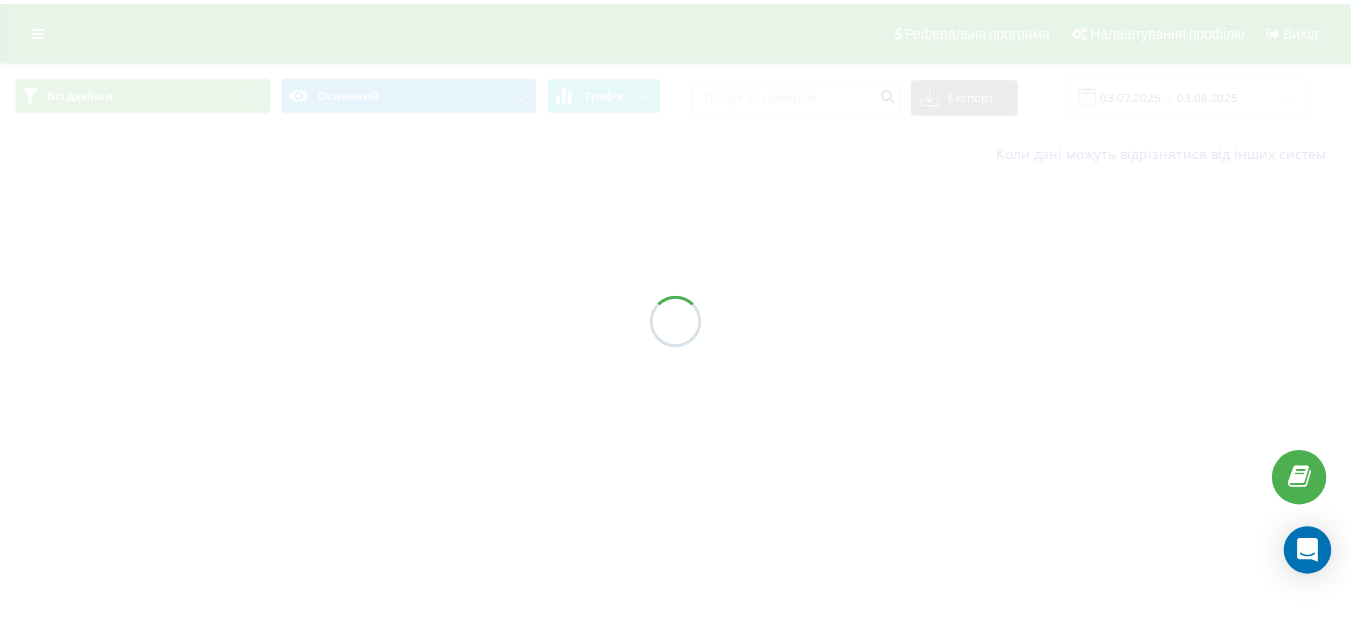 scroll, scrollTop: 0, scrollLeft: 0, axis: both 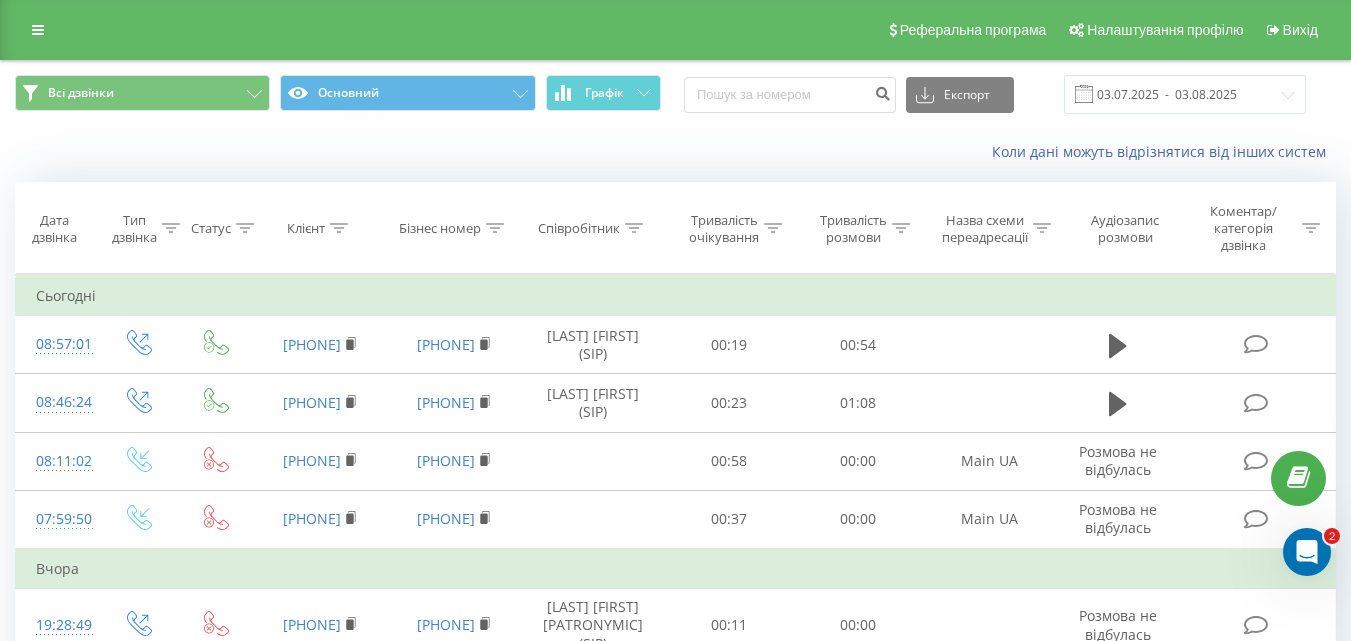 click at bounding box center [1084, 94] 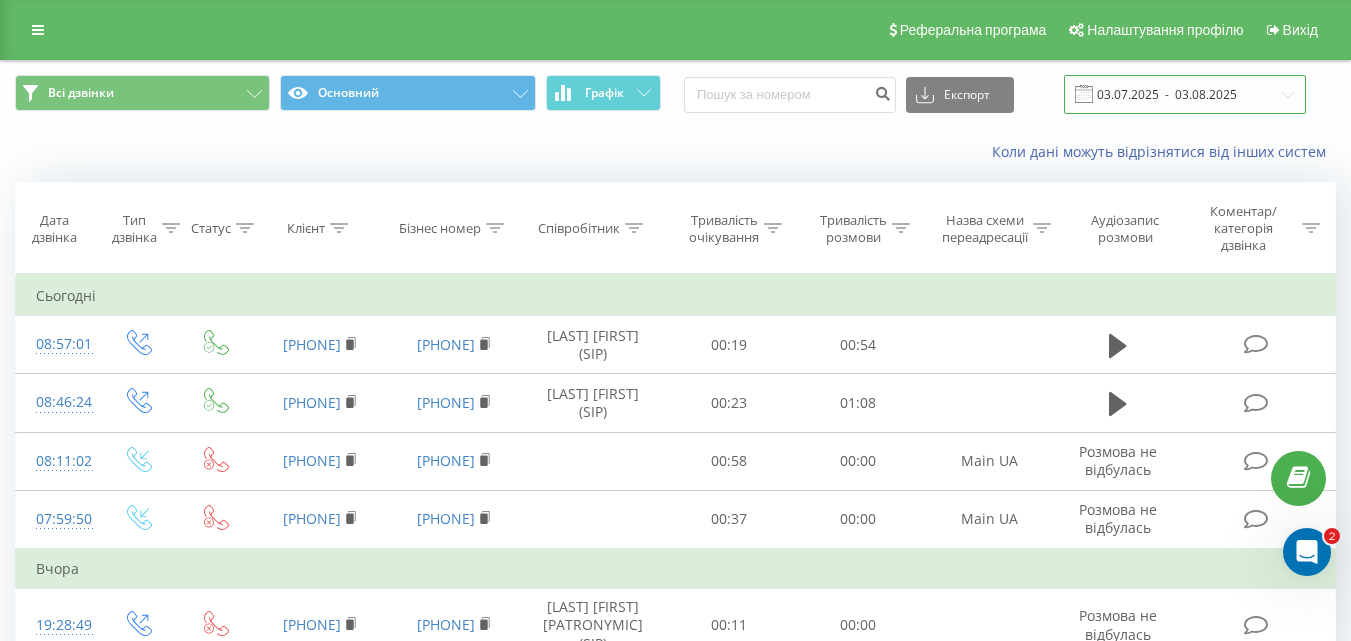 click on "03.07.2025  -  03.08.2025" at bounding box center [1185, 94] 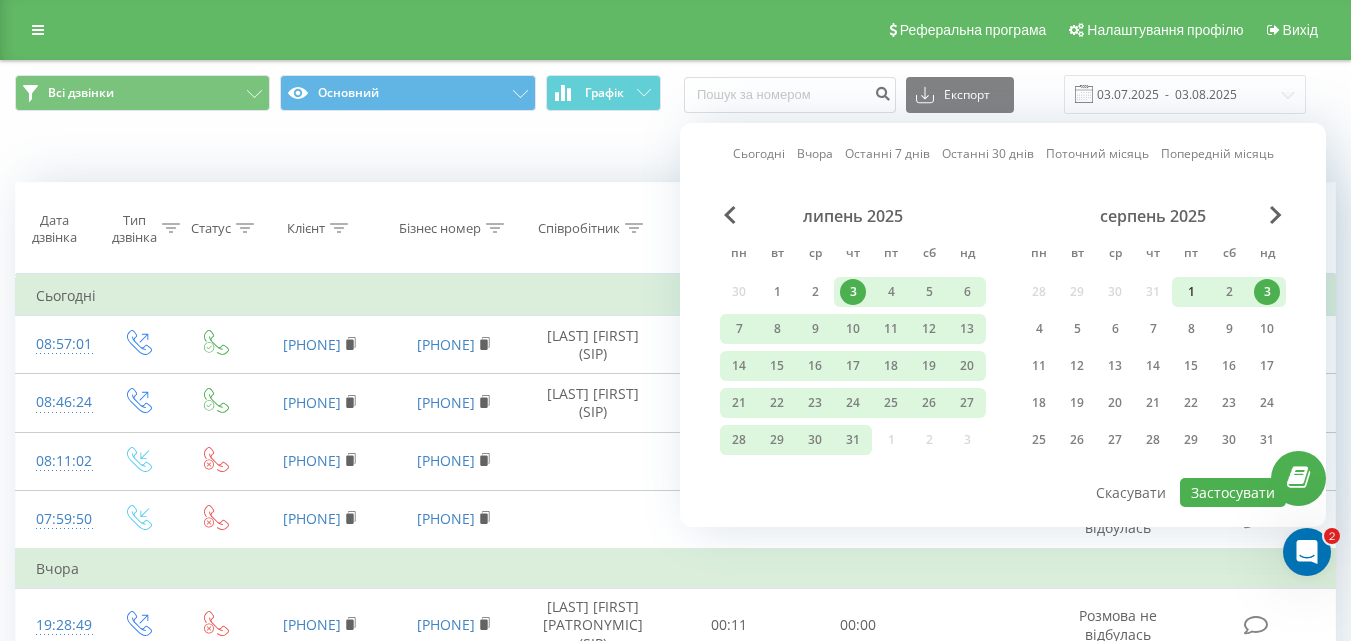 click on "1" at bounding box center [1191, 292] 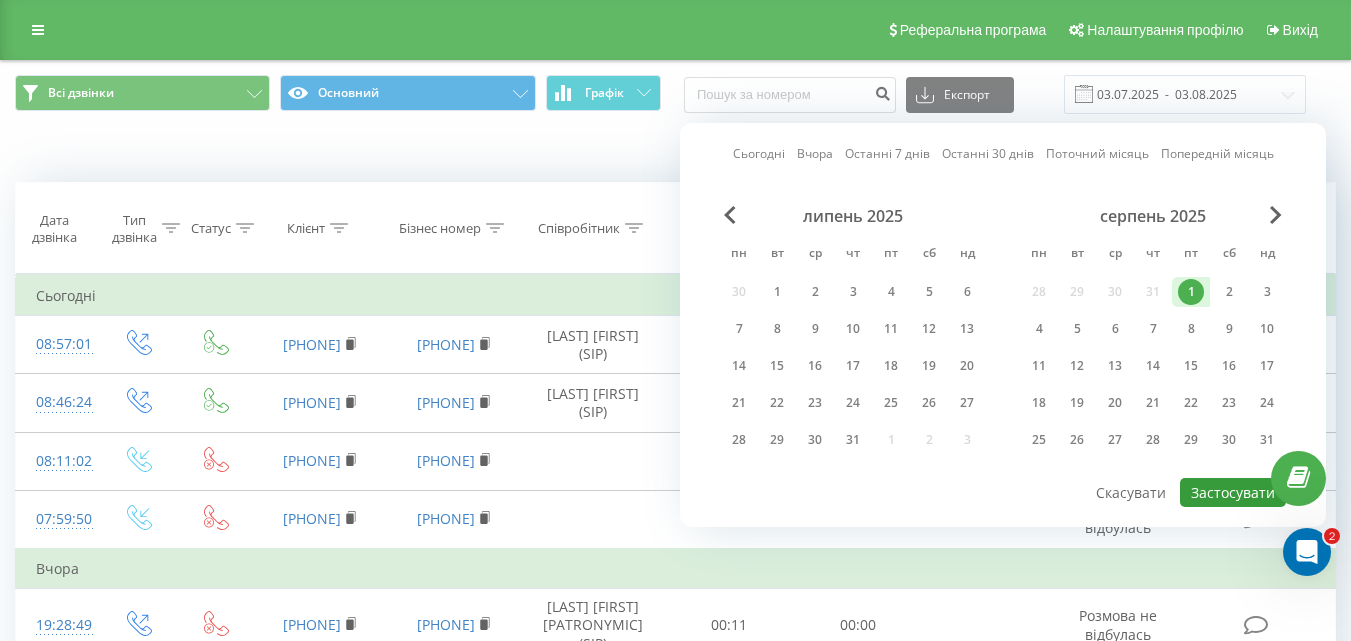 click on "Застосувати" at bounding box center (1233, 492) 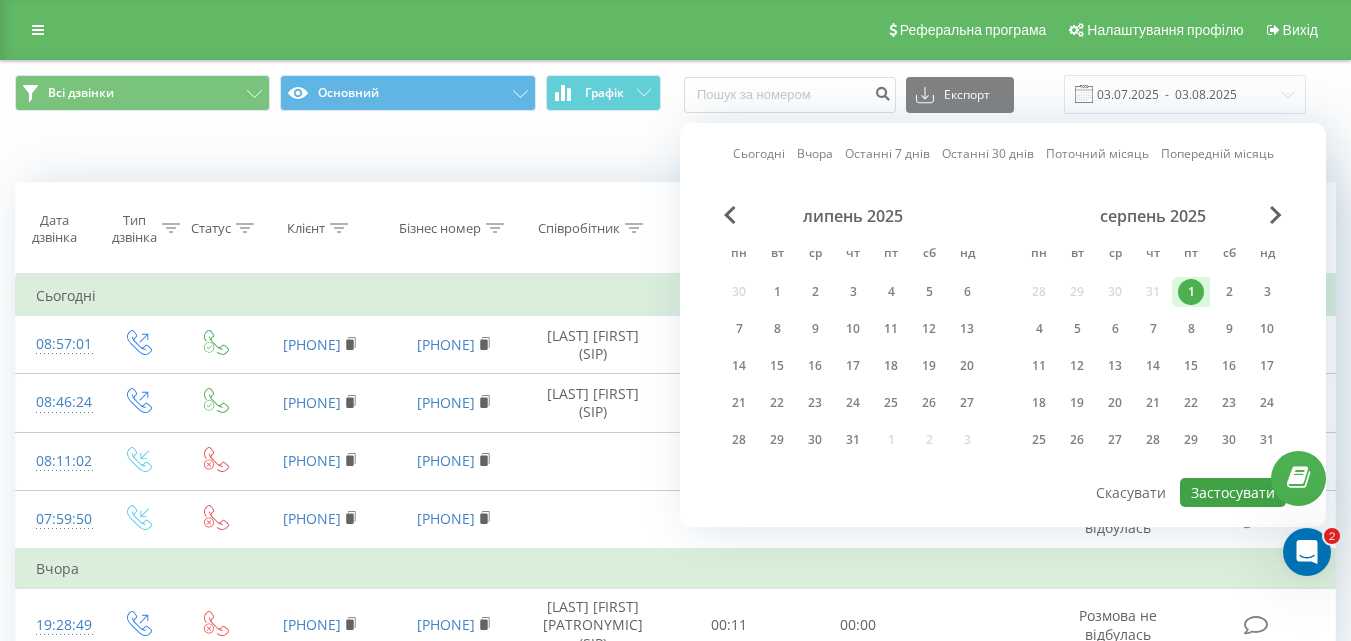 type on "01.08.2025  -  01.08.2025" 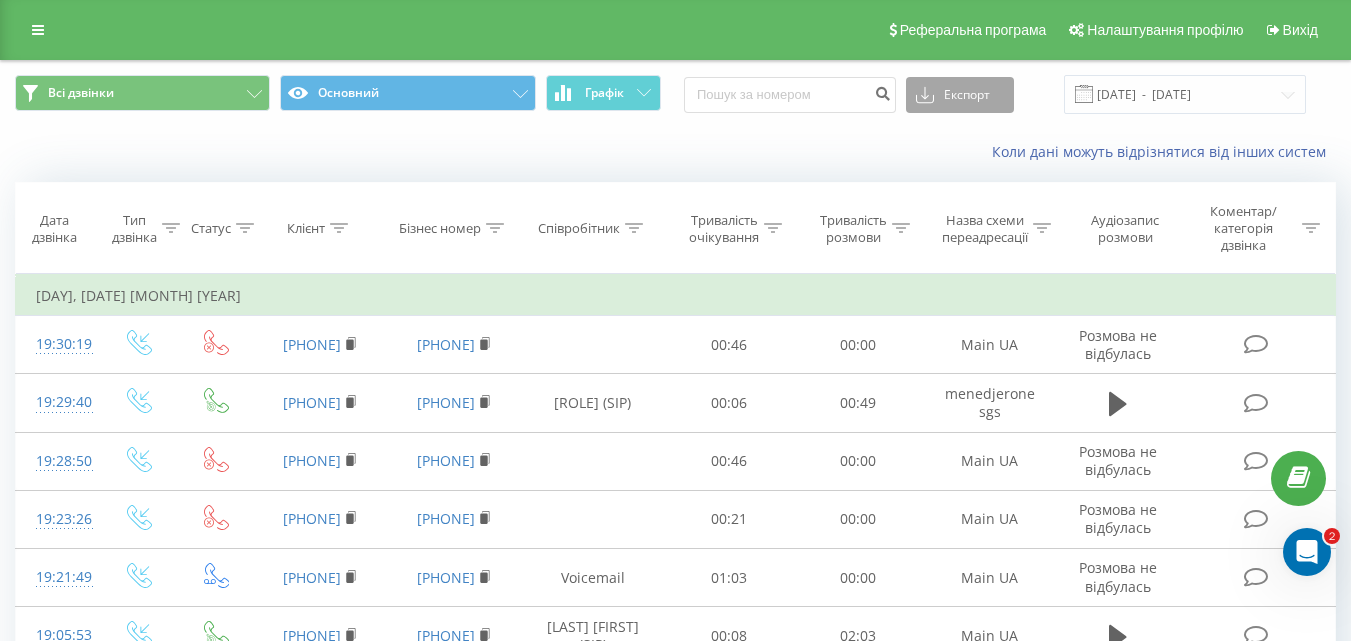 click on "Експорт" at bounding box center [960, 95] 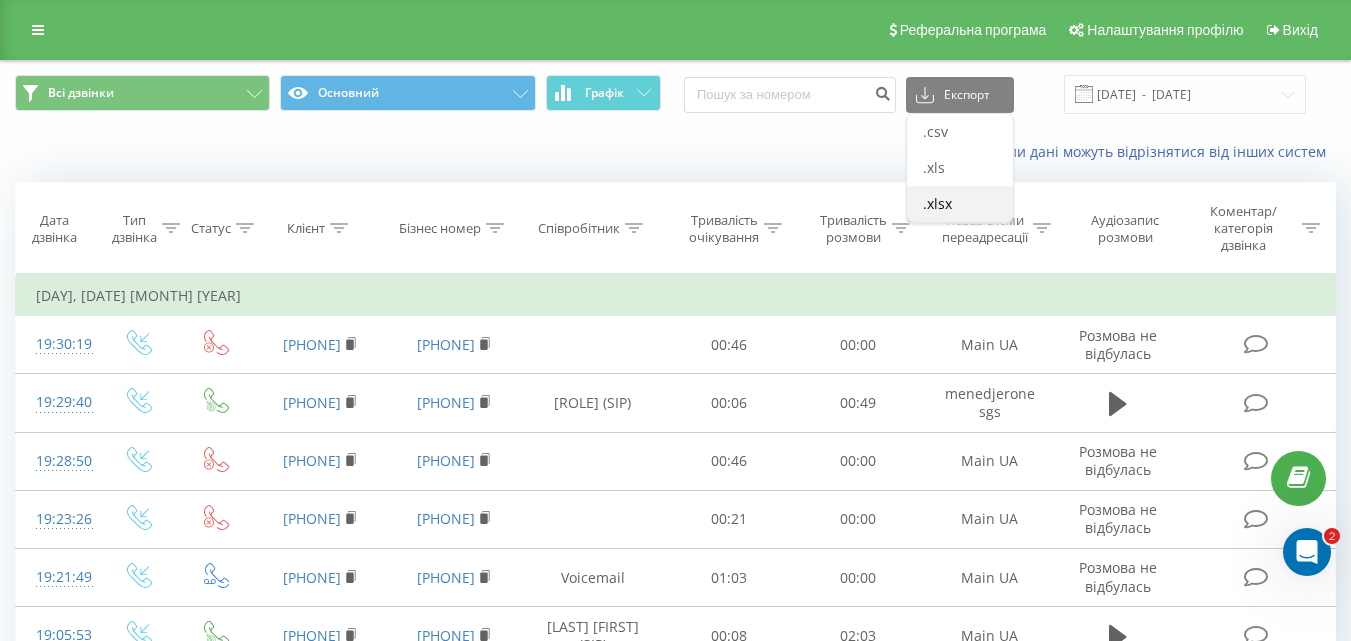 click on ".xlsx" at bounding box center [937, 203] 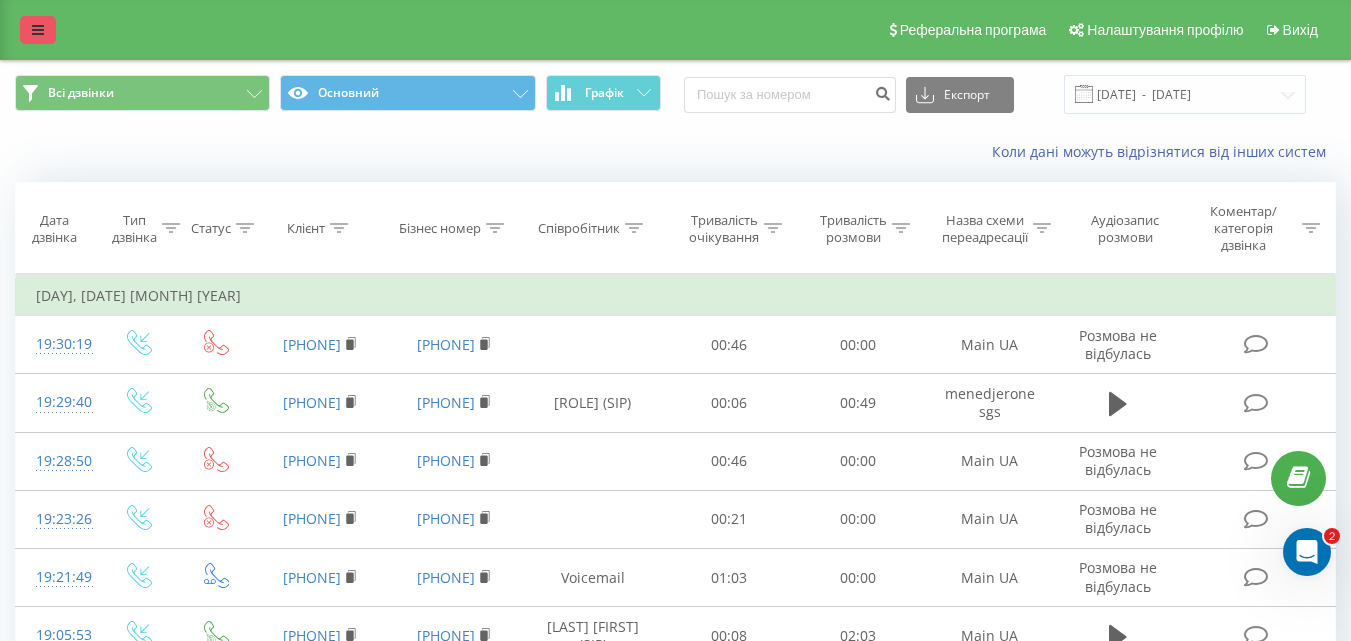click at bounding box center (38, 30) 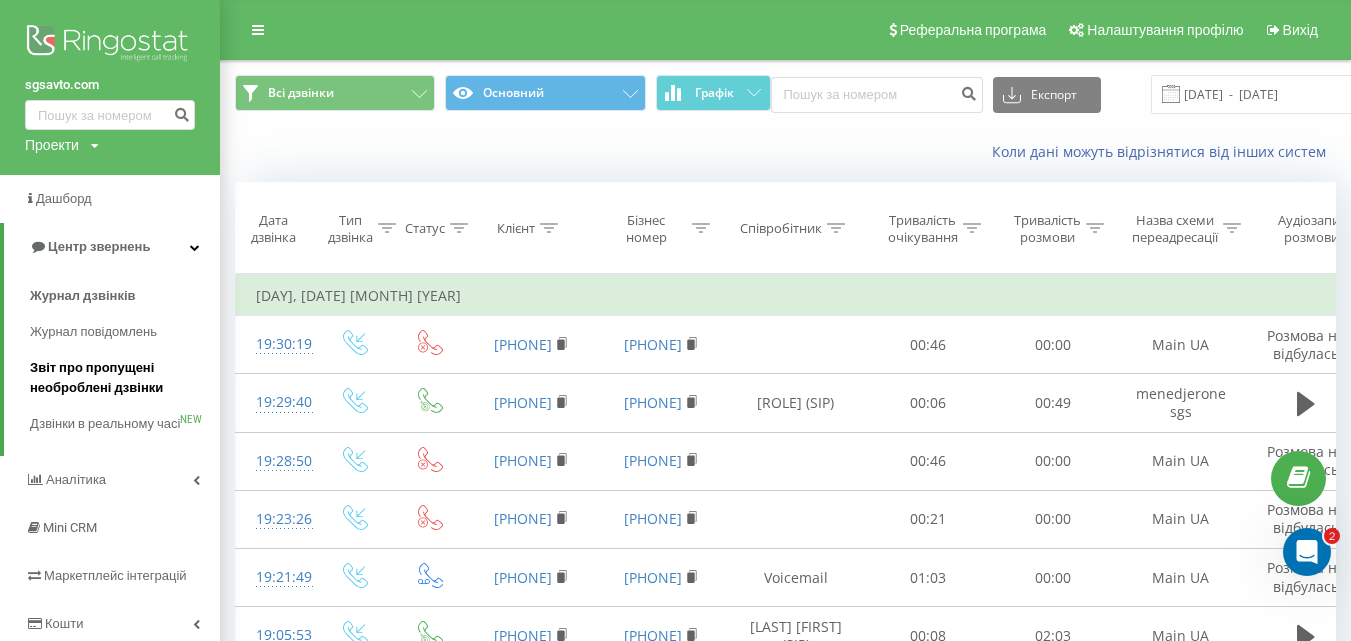 click on "Звіт про пропущені необроблені дзвінки" at bounding box center (120, 378) 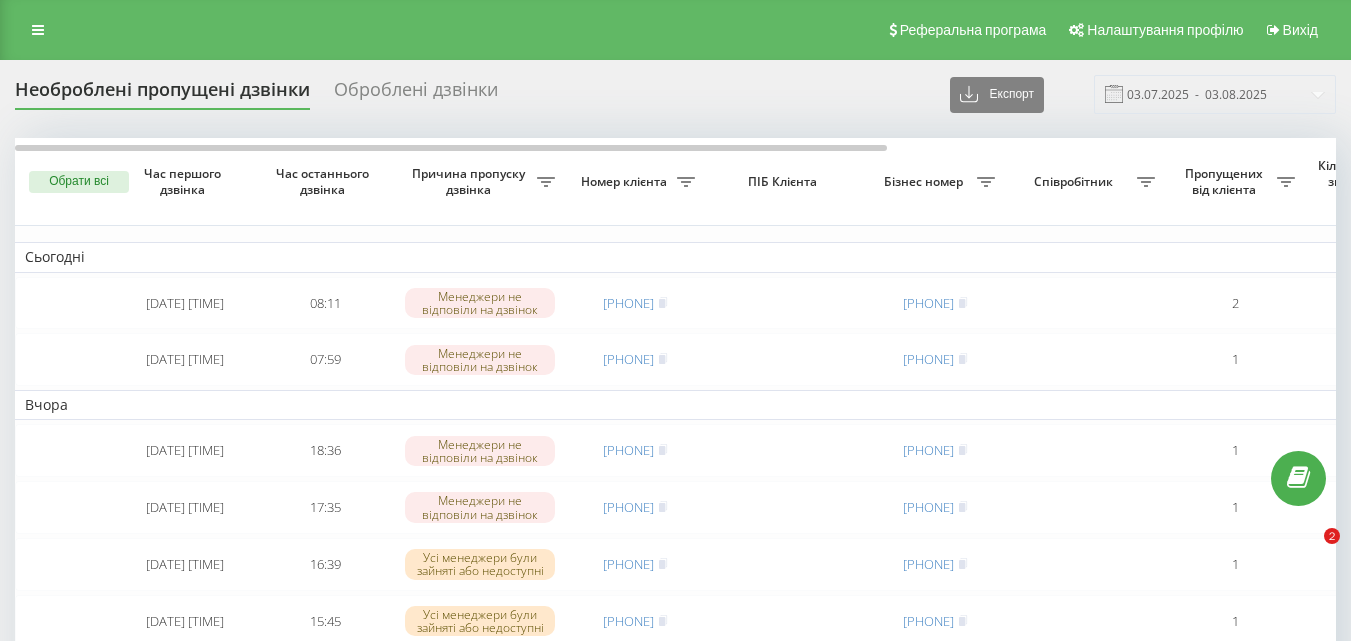click on "03.07.2025  -  03.08.2025" at bounding box center (1215, 94) 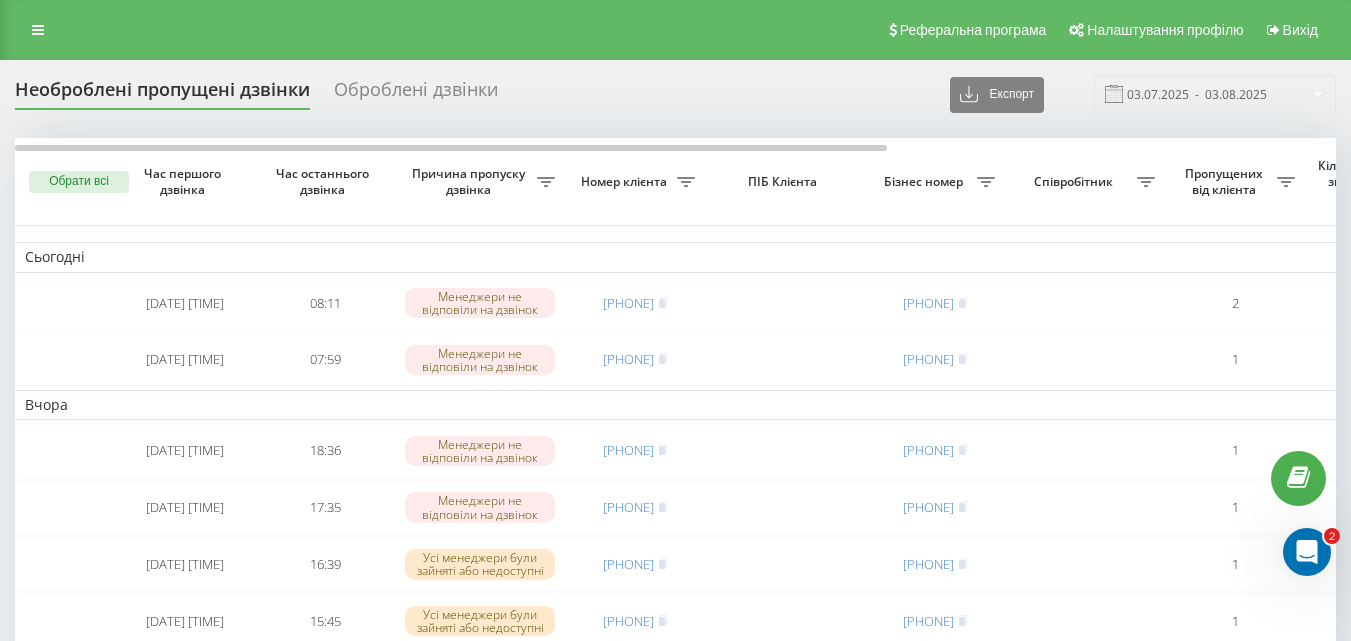 scroll, scrollTop: 0, scrollLeft: 0, axis: both 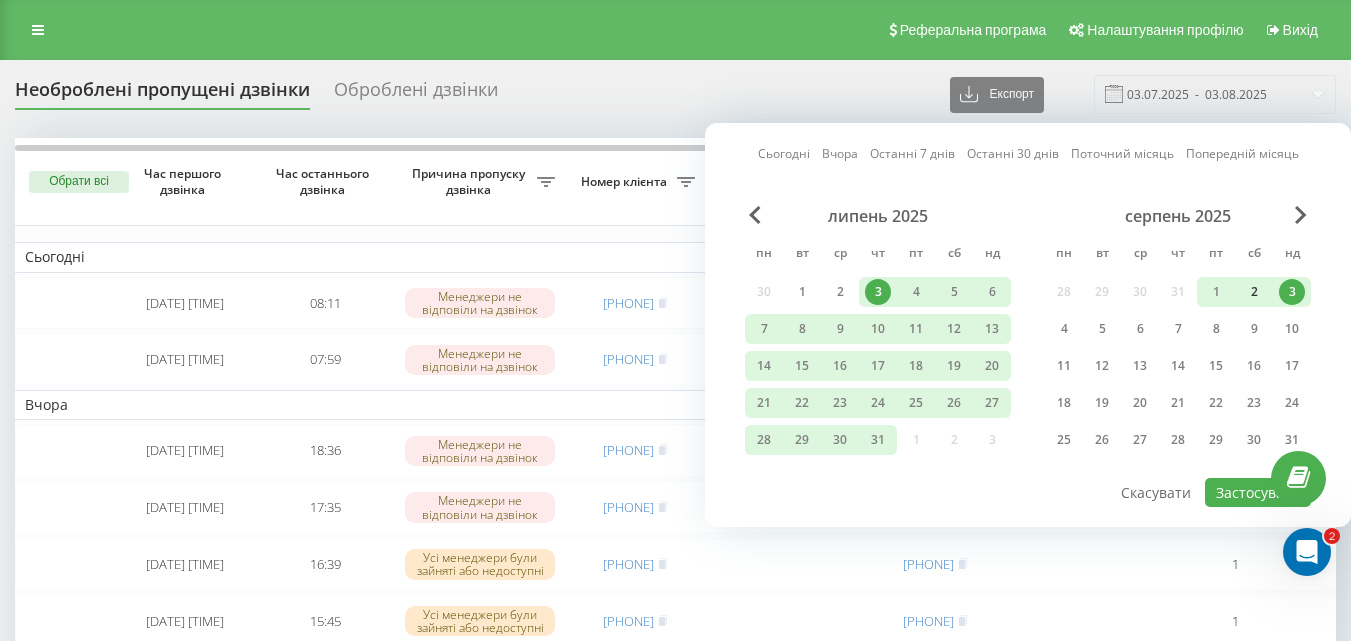 click on "2" at bounding box center [1254, 292] 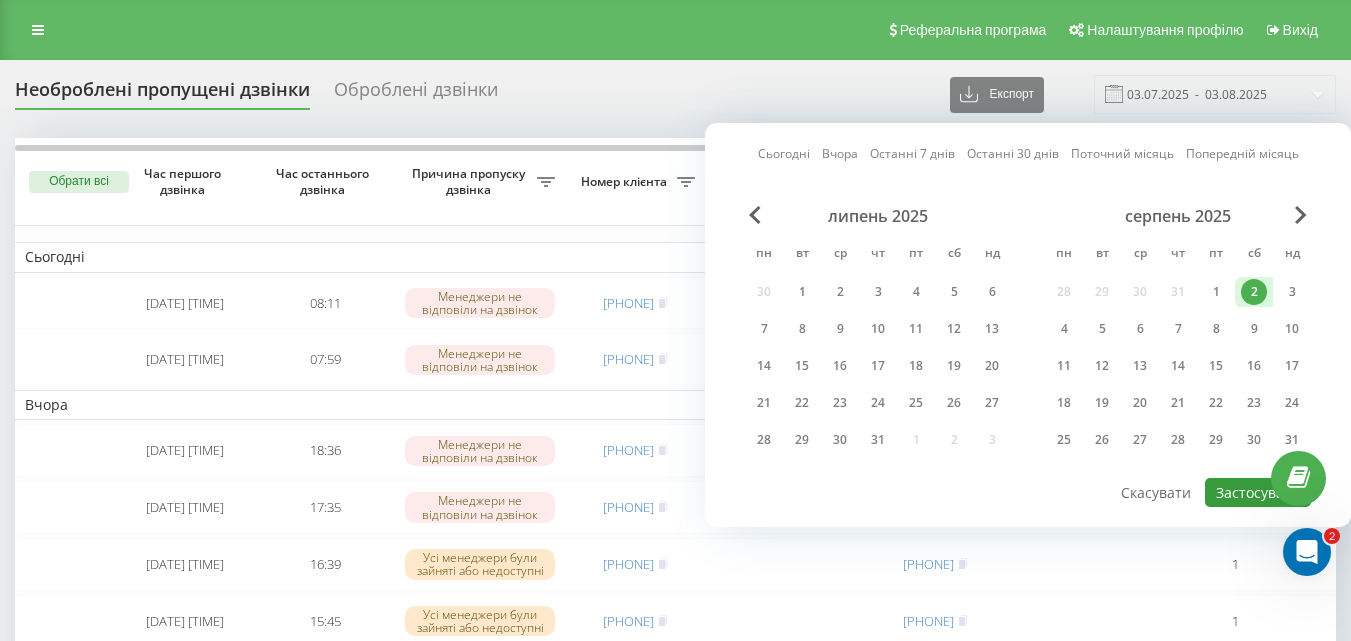 click on "Застосувати" at bounding box center (1258, 492) 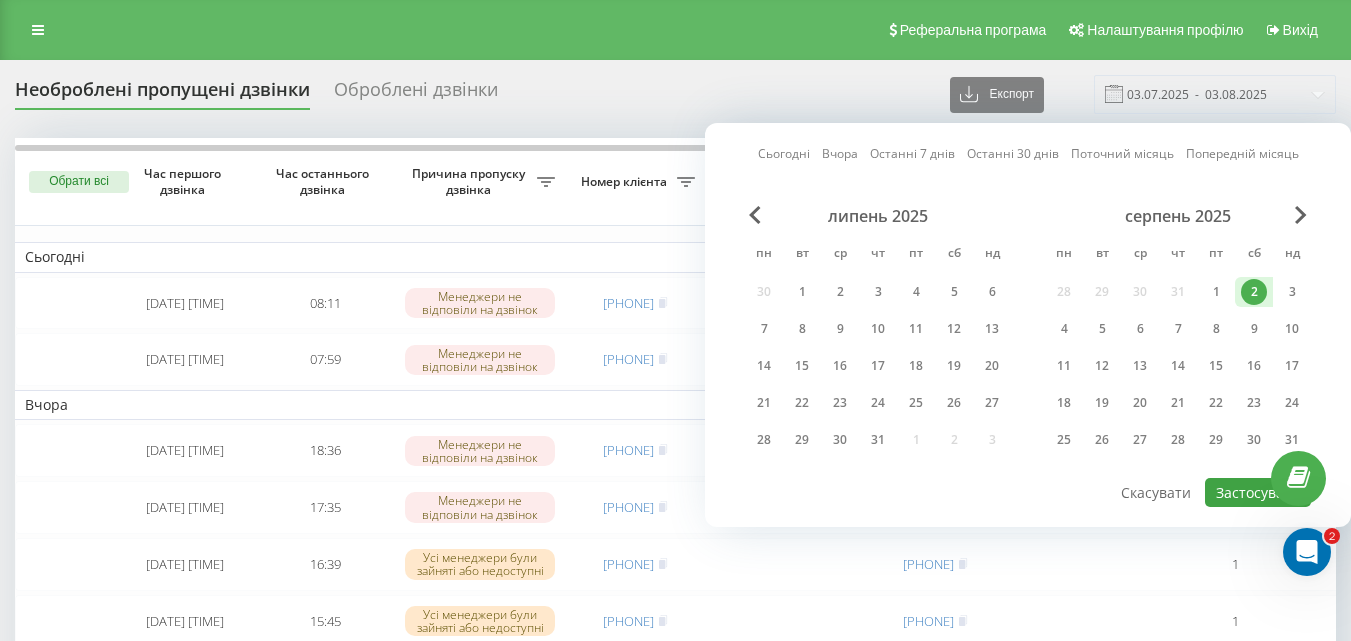 type on "02.08.2025  -  02.08.2025" 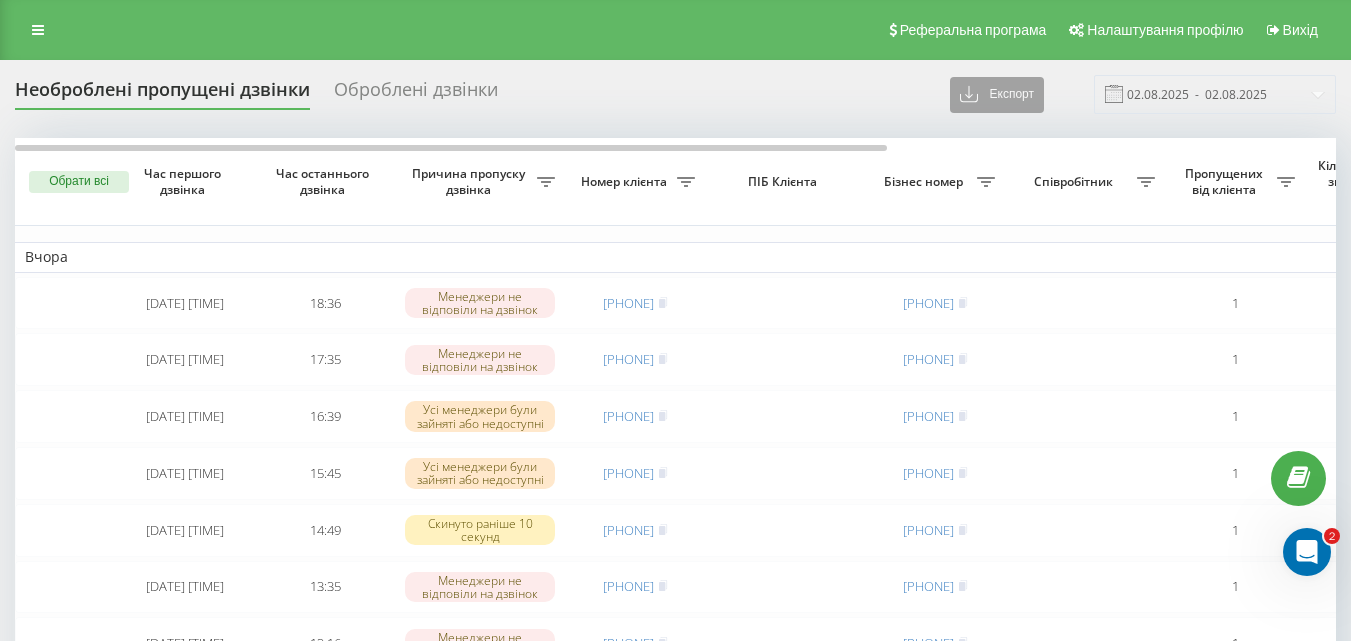 click 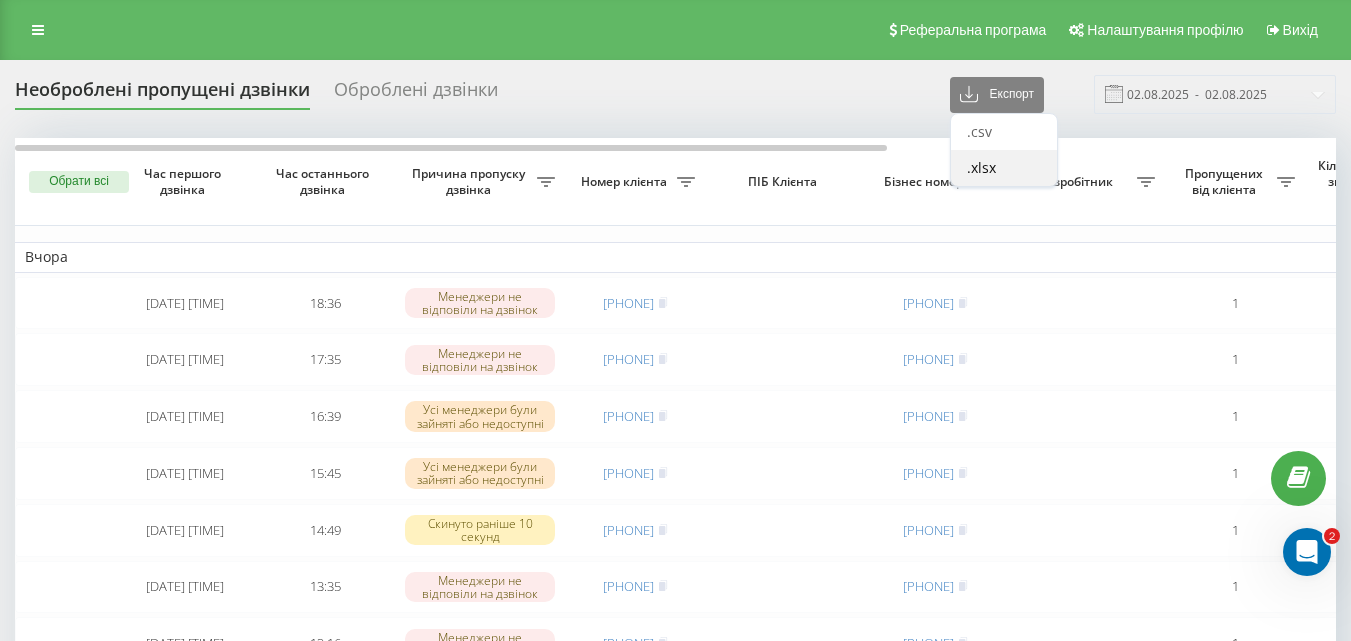 click on ".xlsx" at bounding box center (981, 167) 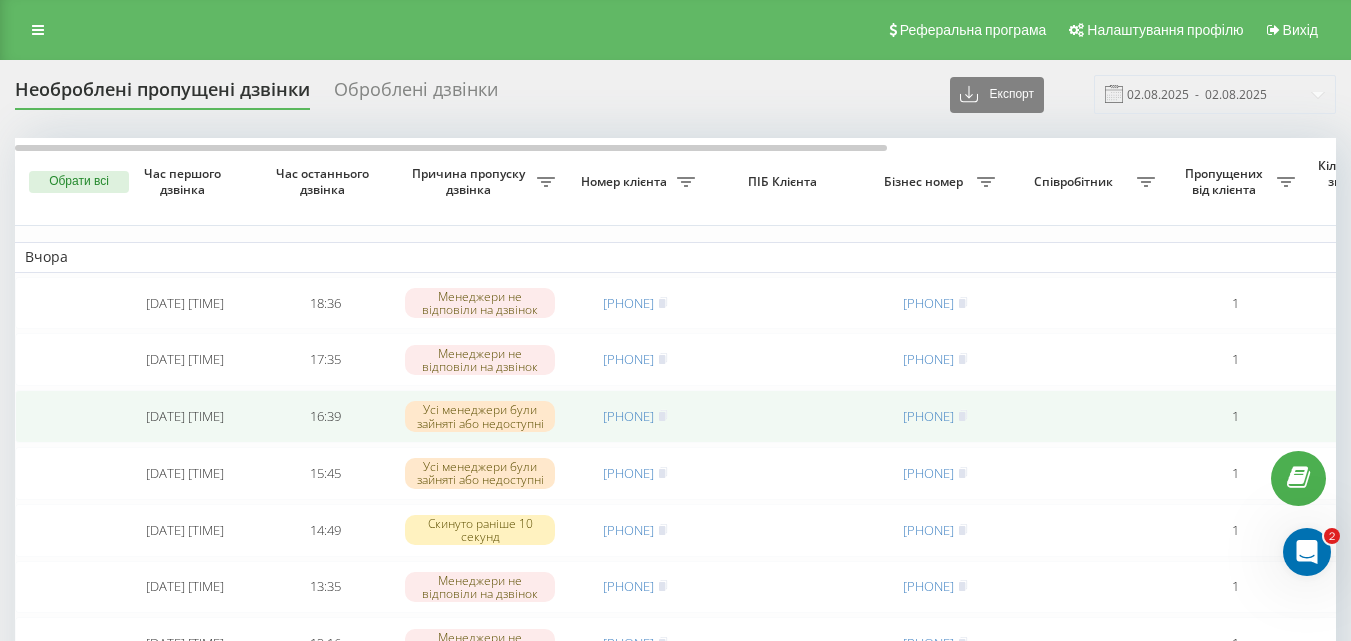 click at bounding box center [65, 416] 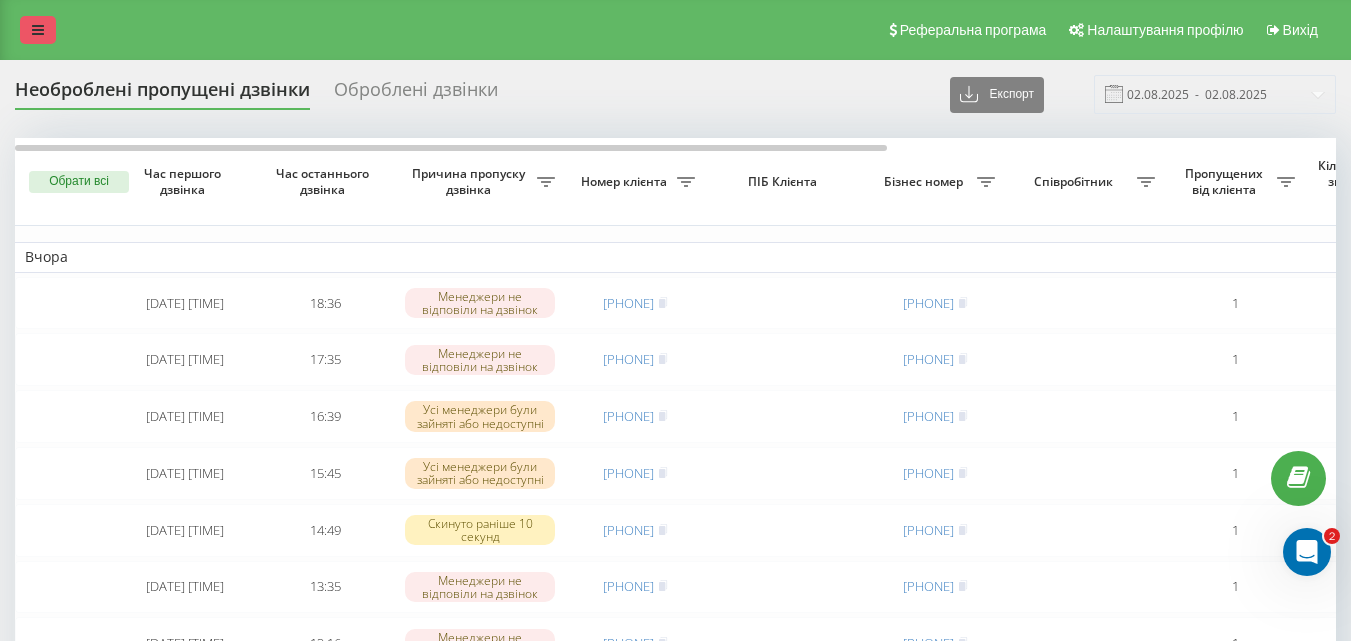 click at bounding box center [38, 30] 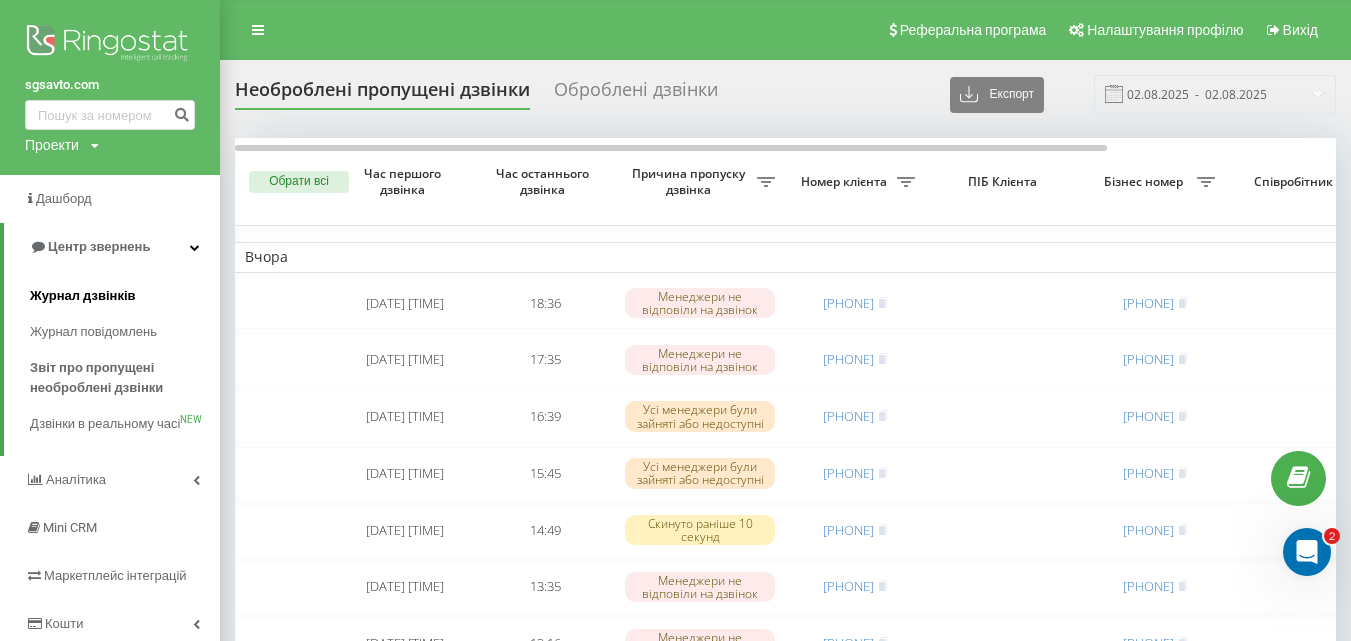 click on "Журнал дзвінків" at bounding box center [83, 296] 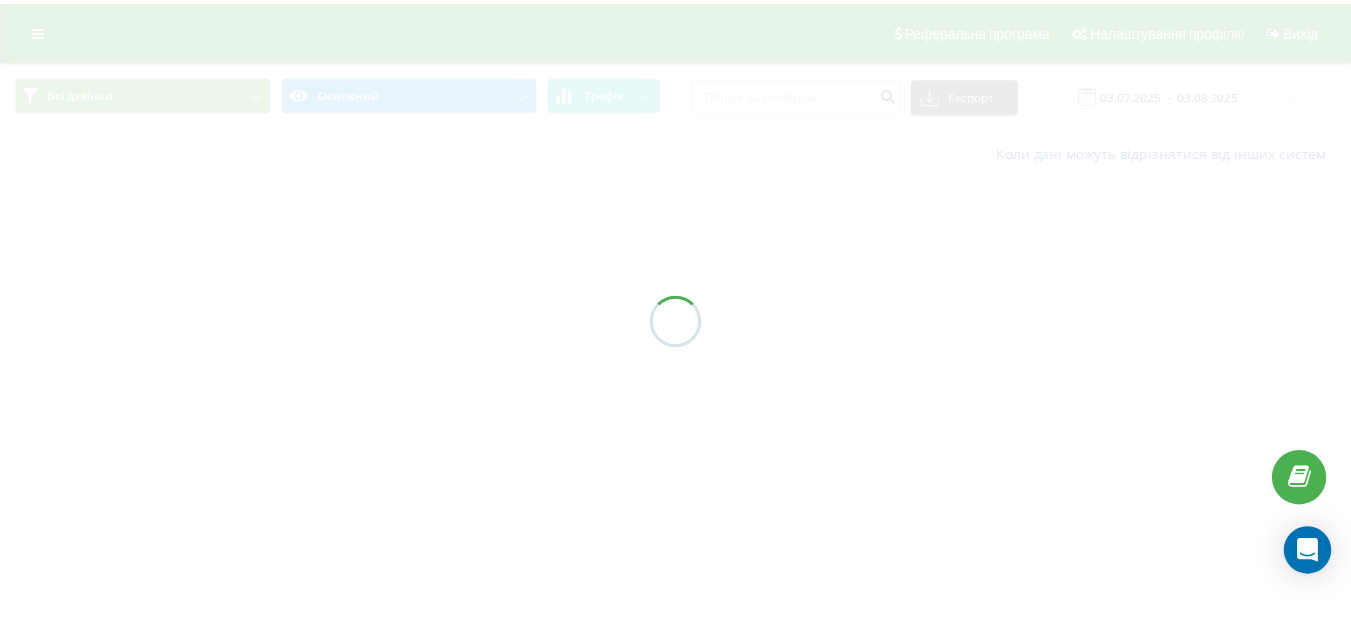 scroll, scrollTop: 0, scrollLeft: 0, axis: both 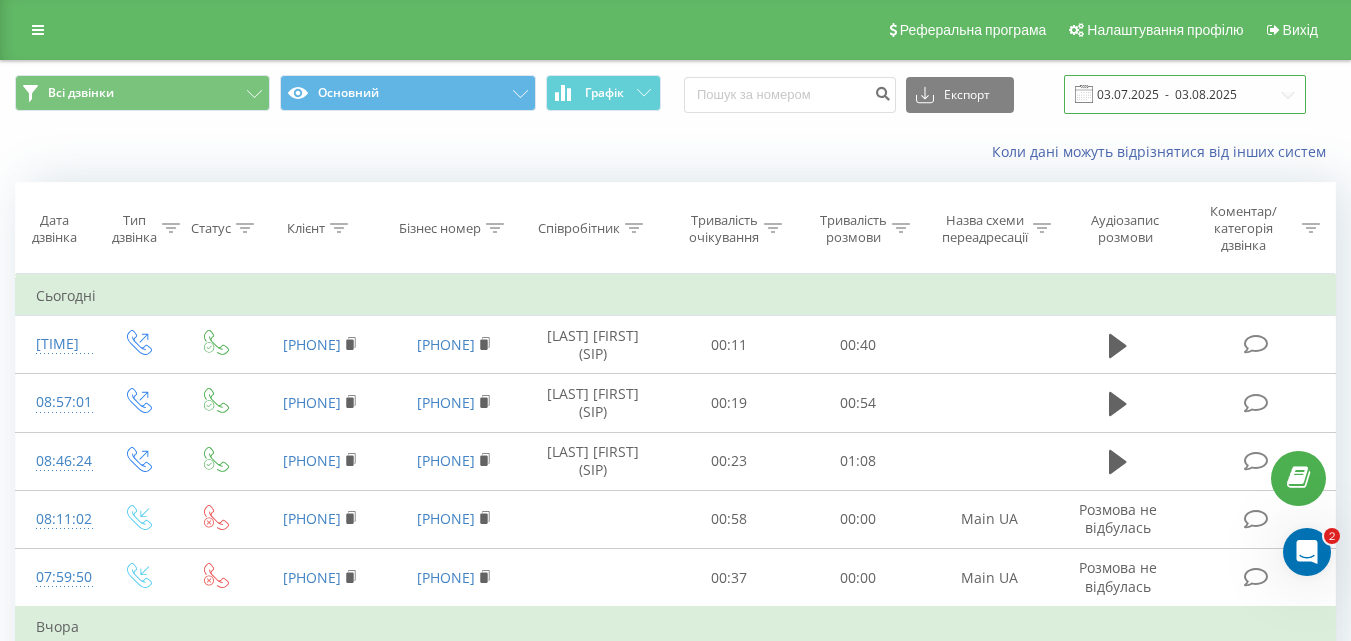 click on "03.07.2025  -  03.08.2025" at bounding box center [1185, 94] 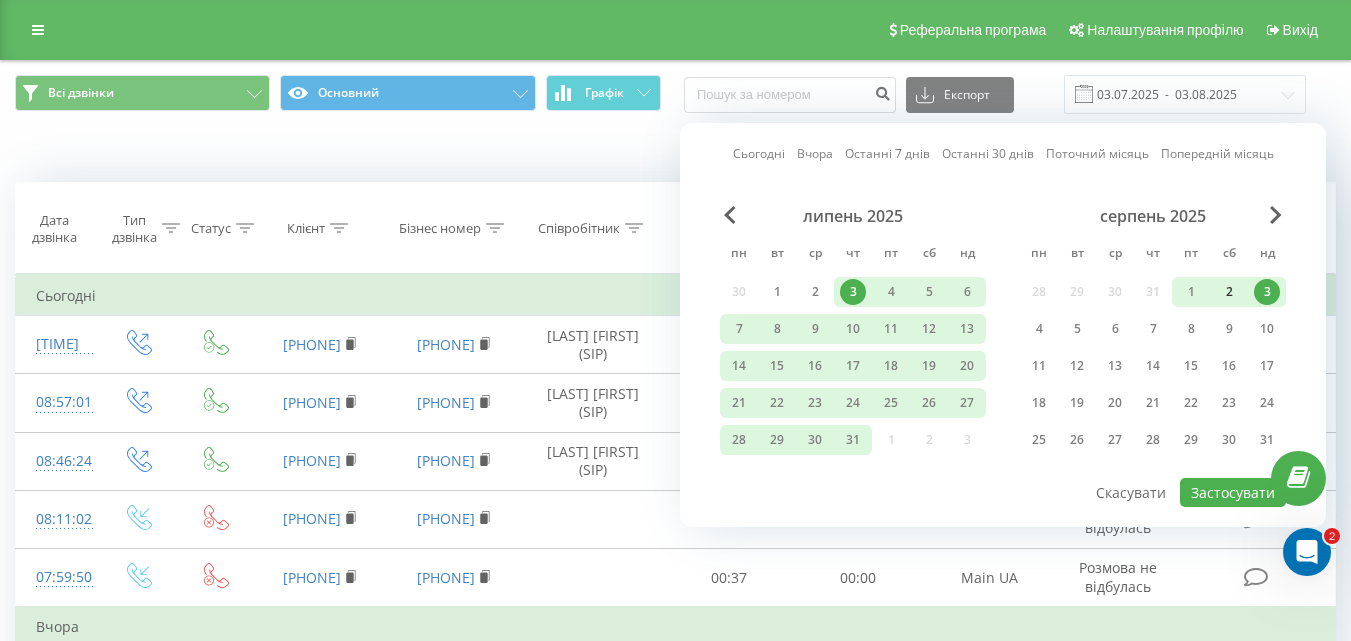 click on "2" at bounding box center (1229, 292) 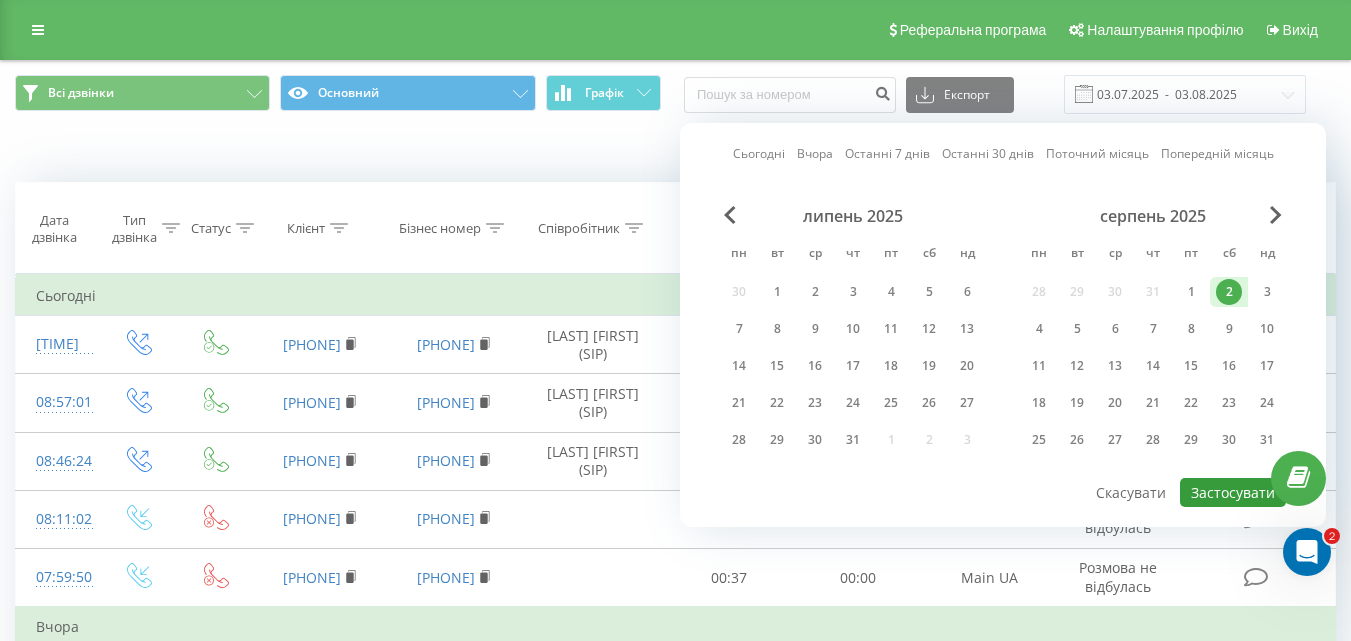 click on "Застосувати" at bounding box center [1233, 492] 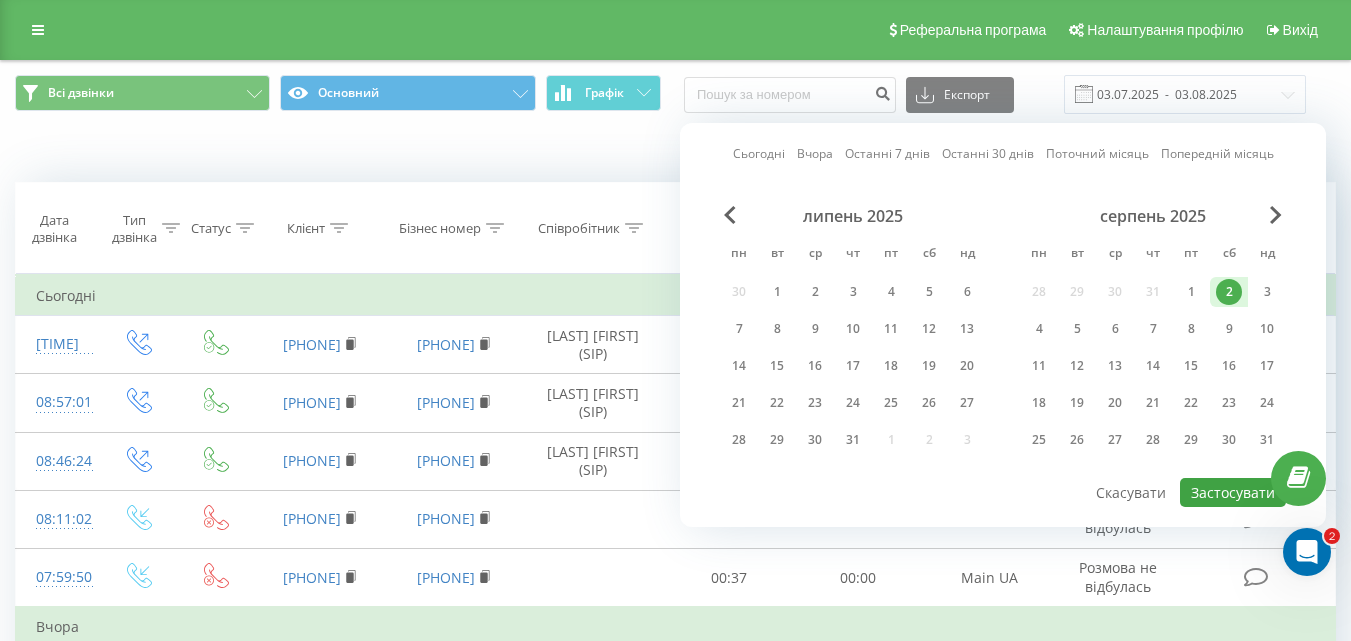 type on "02.08.2025  -  02.08.2025" 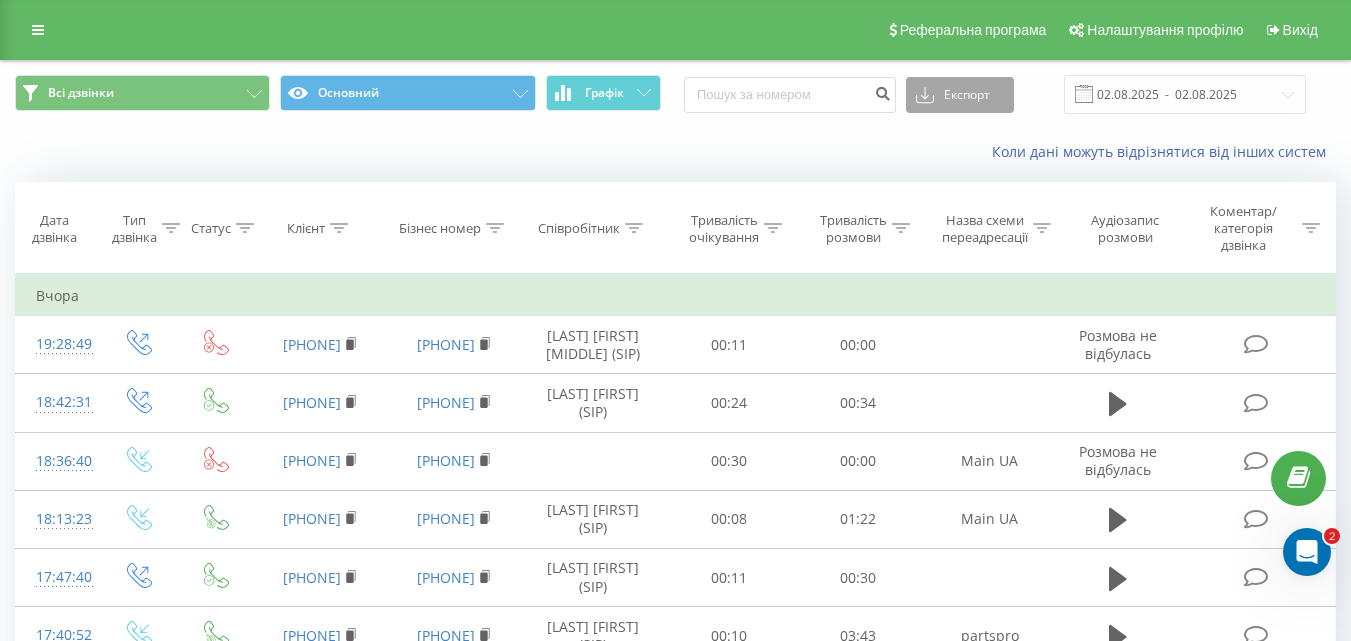 click on "Експорт" at bounding box center (960, 95) 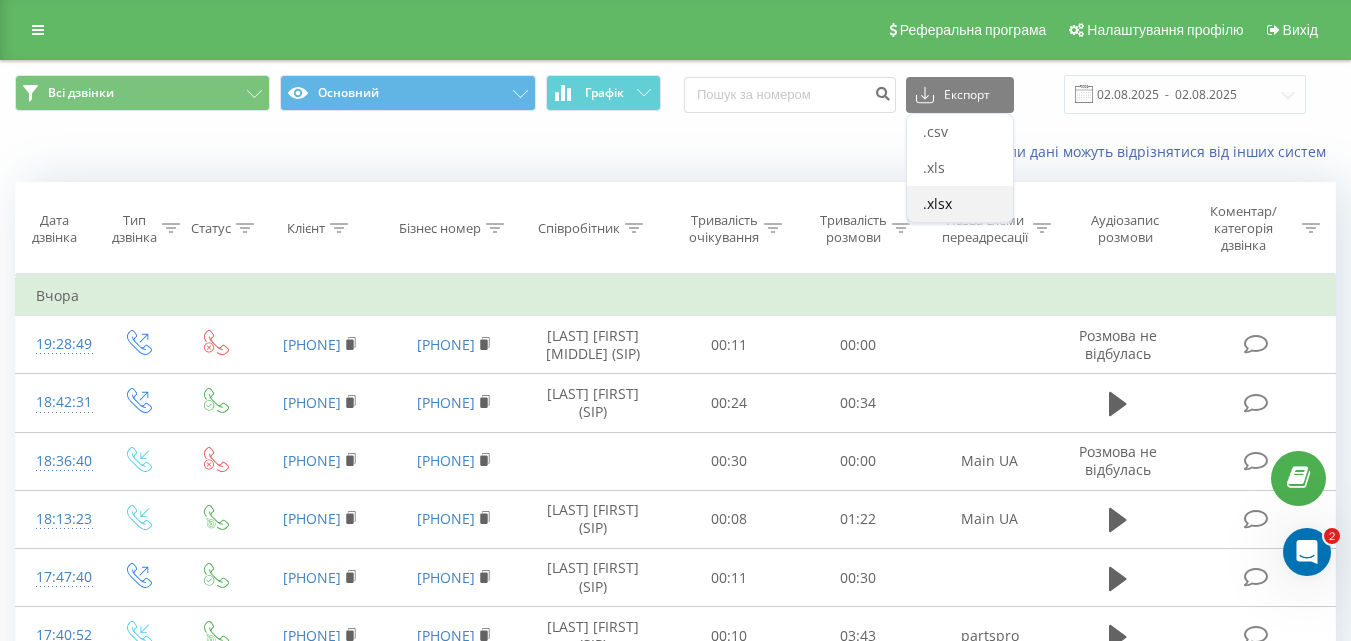 click on ".xlsx" at bounding box center (937, 203) 